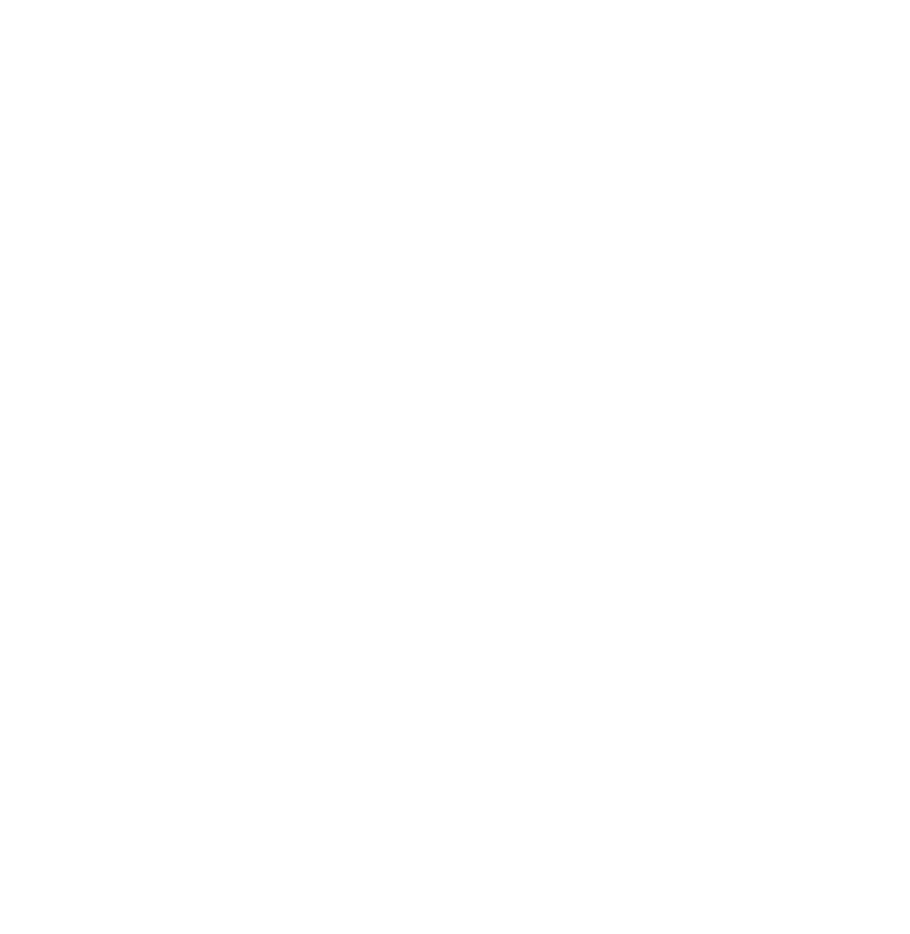 scroll, scrollTop: 0, scrollLeft: 0, axis: both 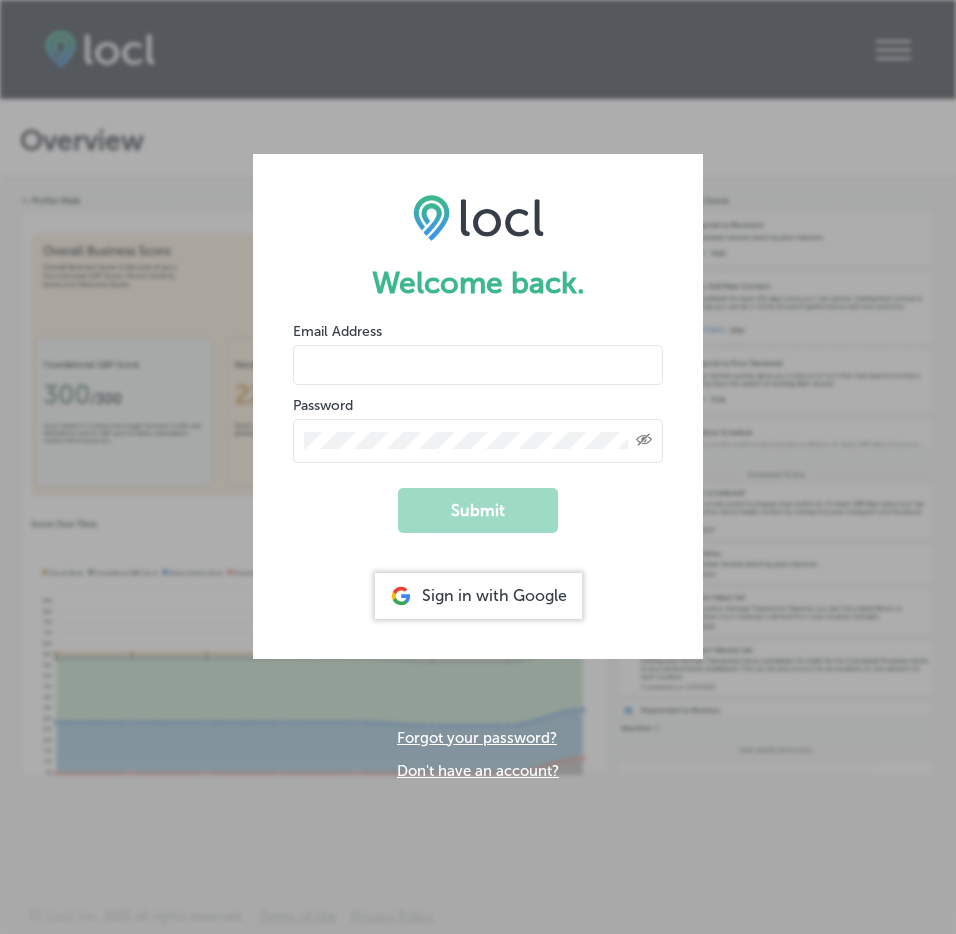 type on "karen@navarragardens.com" 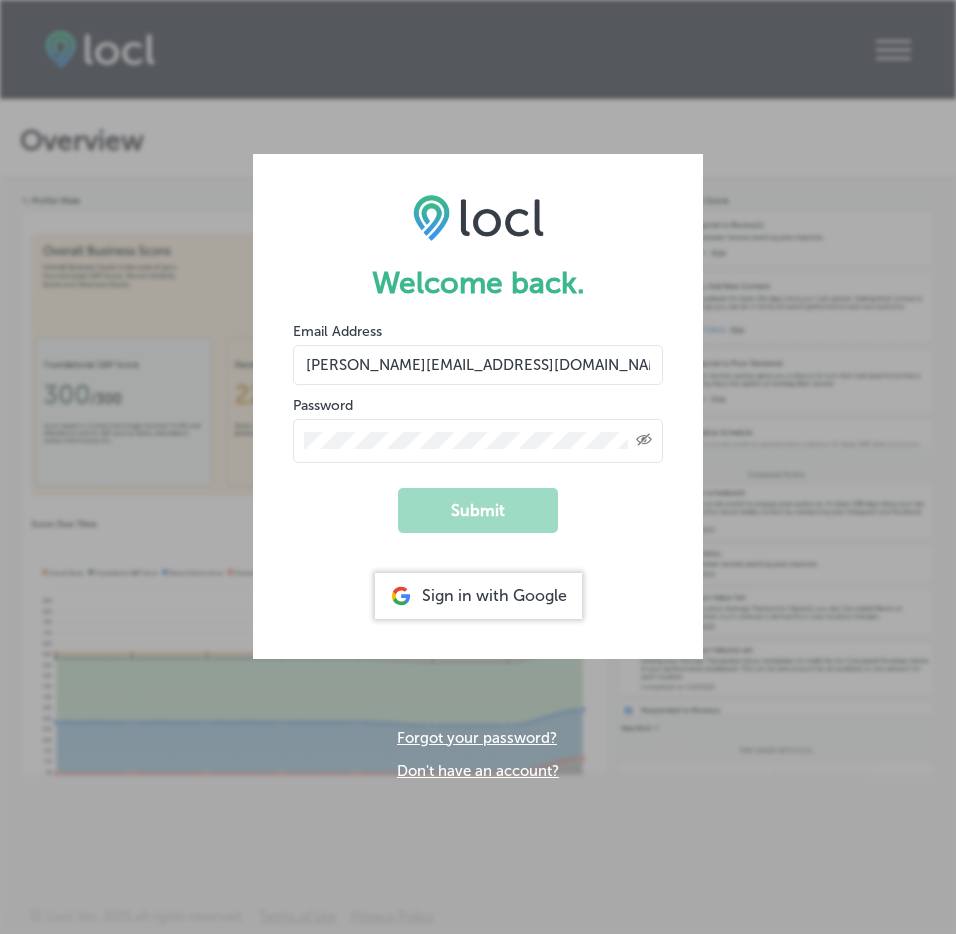 click on "Created with Sketch." at bounding box center (478, 441) 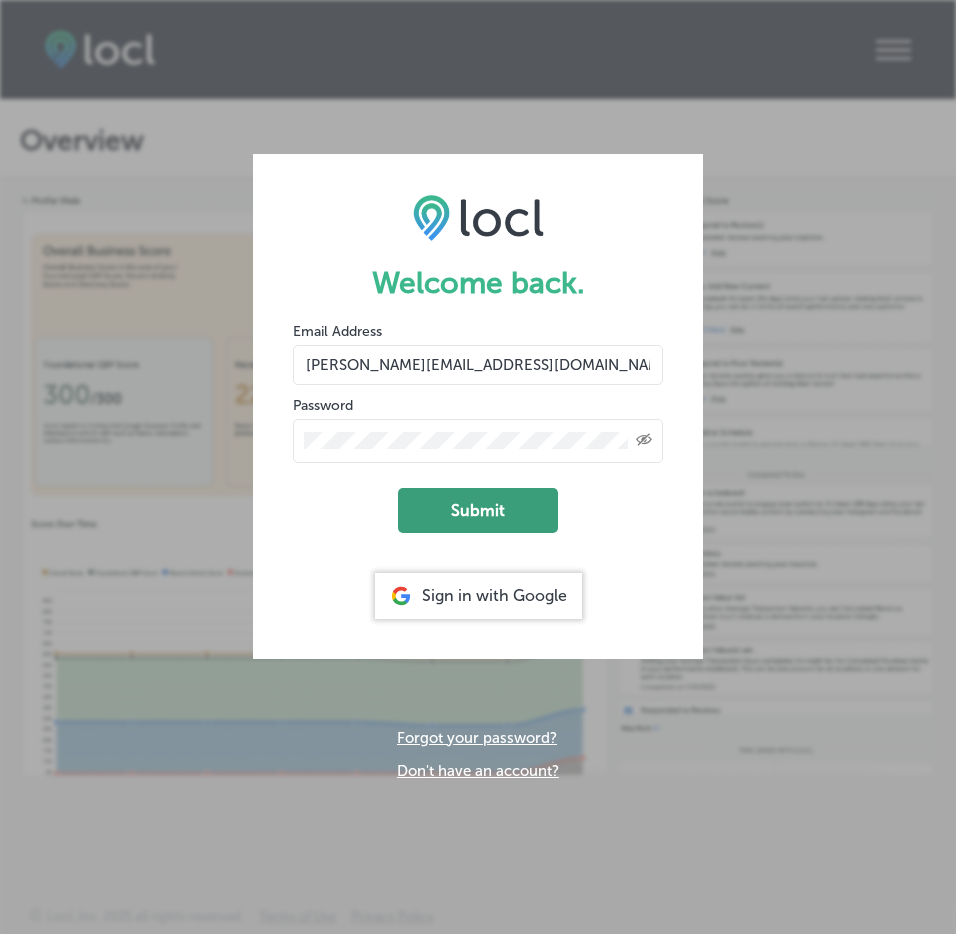 click on "Submit" 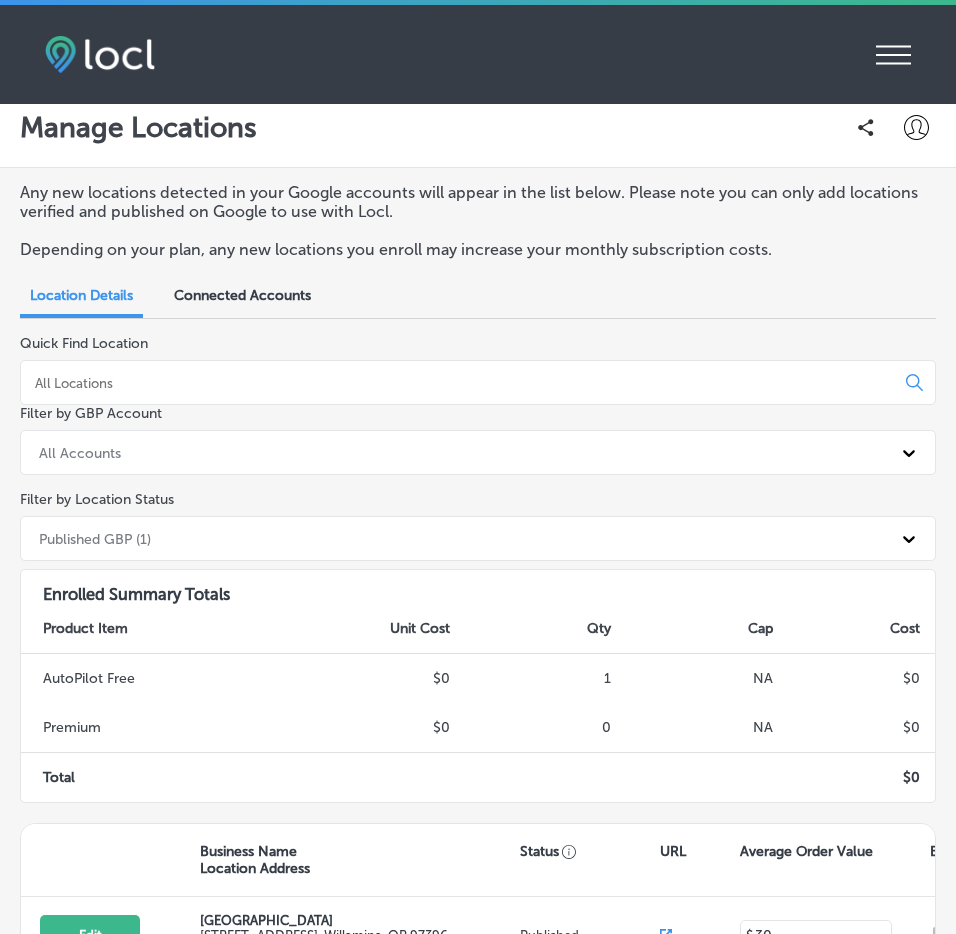 scroll, scrollTop: 36, scrollLeft: 0, axis: vertical 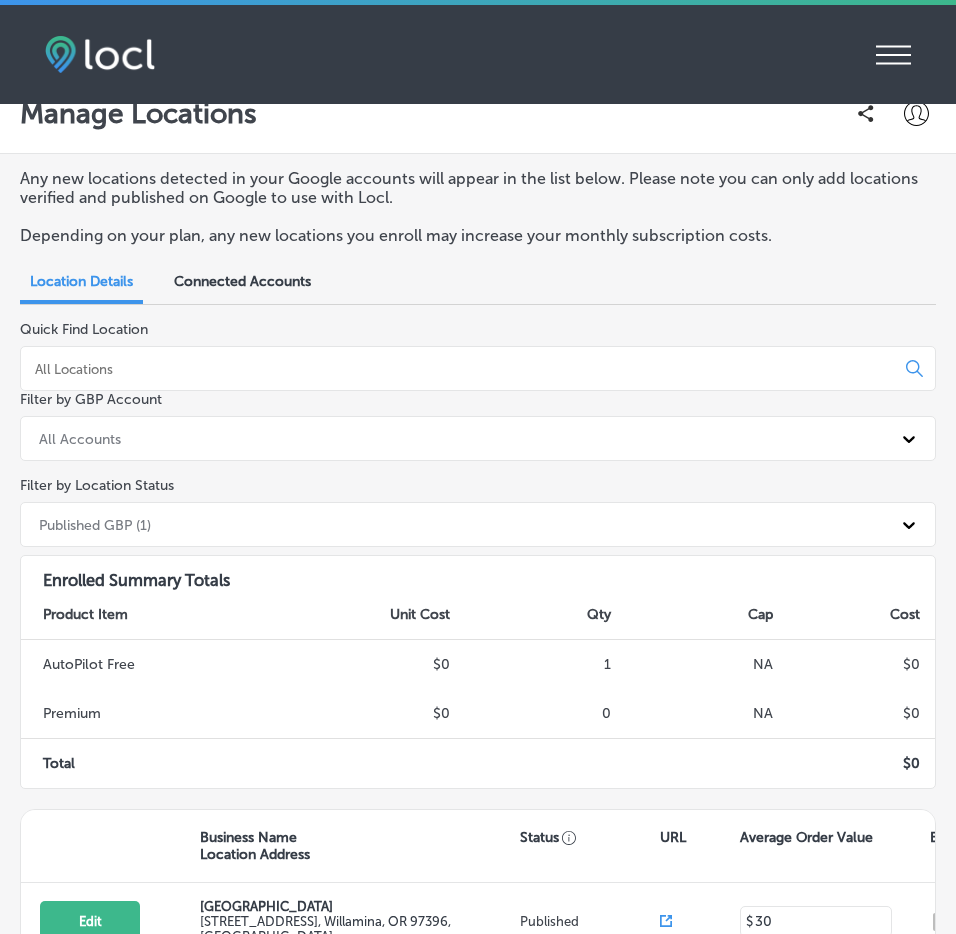 click on "iconmonstr-menu-thin copy
Created with Sketch." 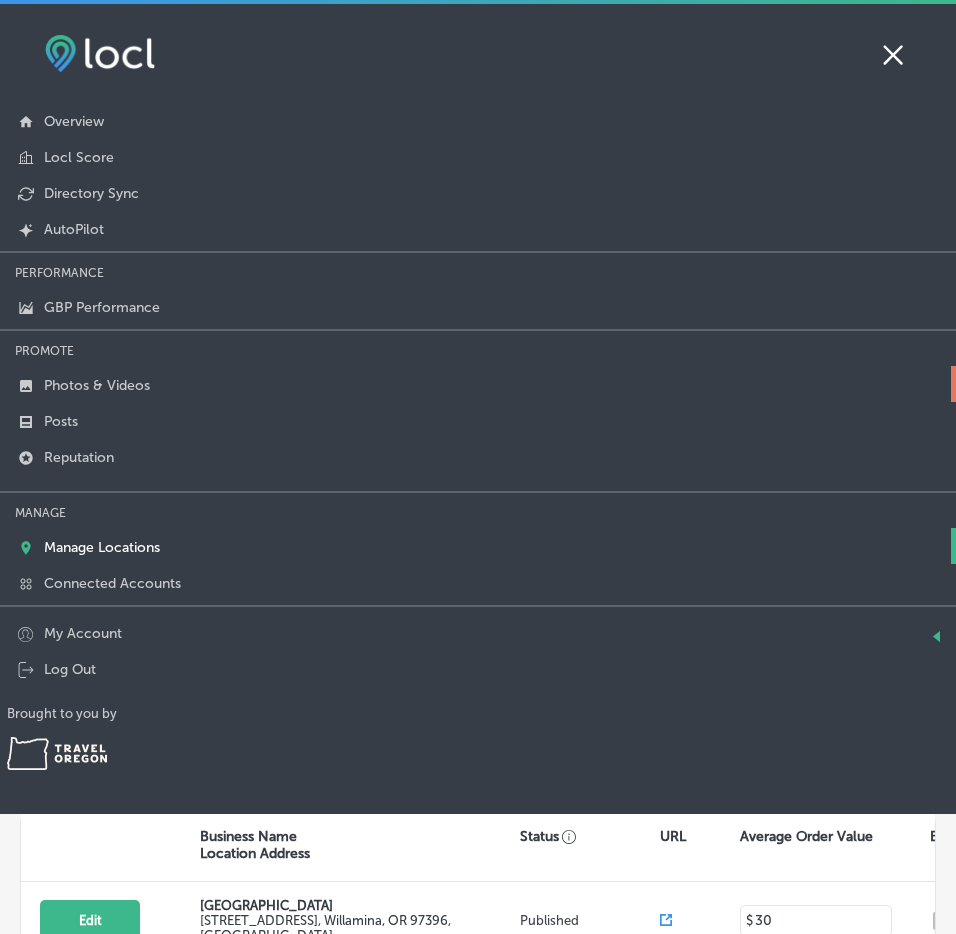 scroll, scrollTop: 5, scrollLeft: 0, axis: vertical 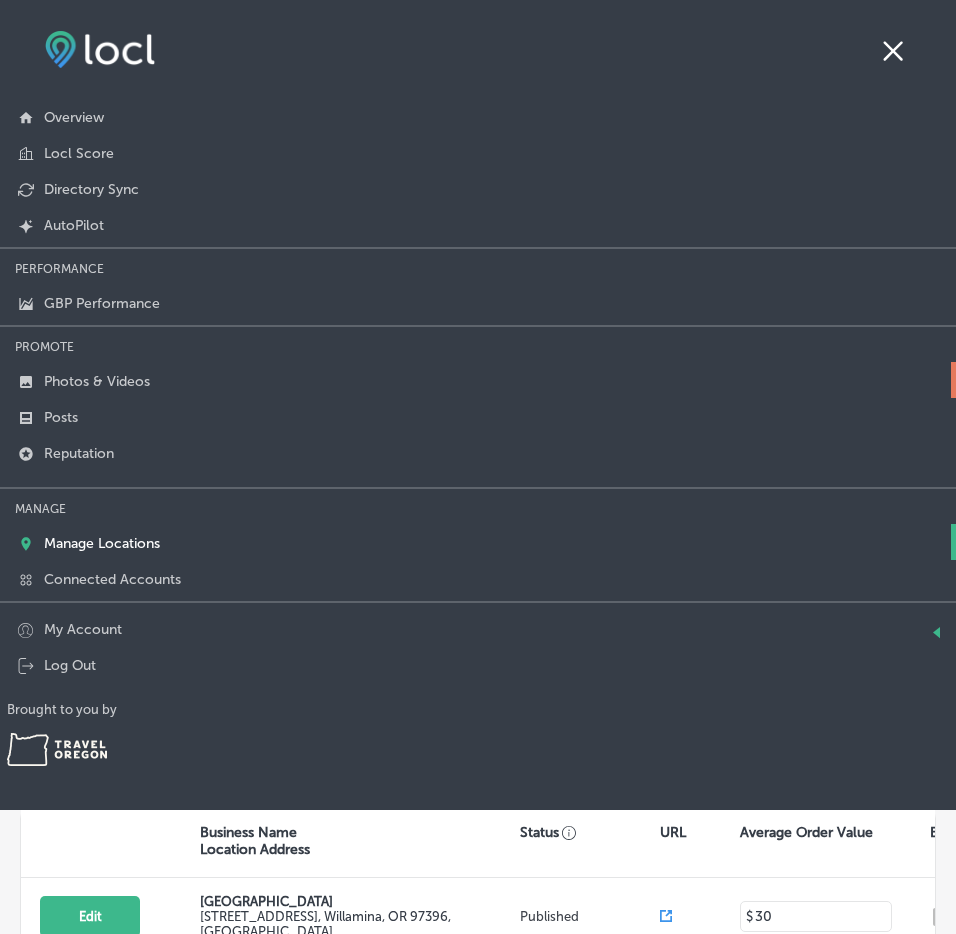 click on "Photos & Videos" at bounding box center [478, 380] 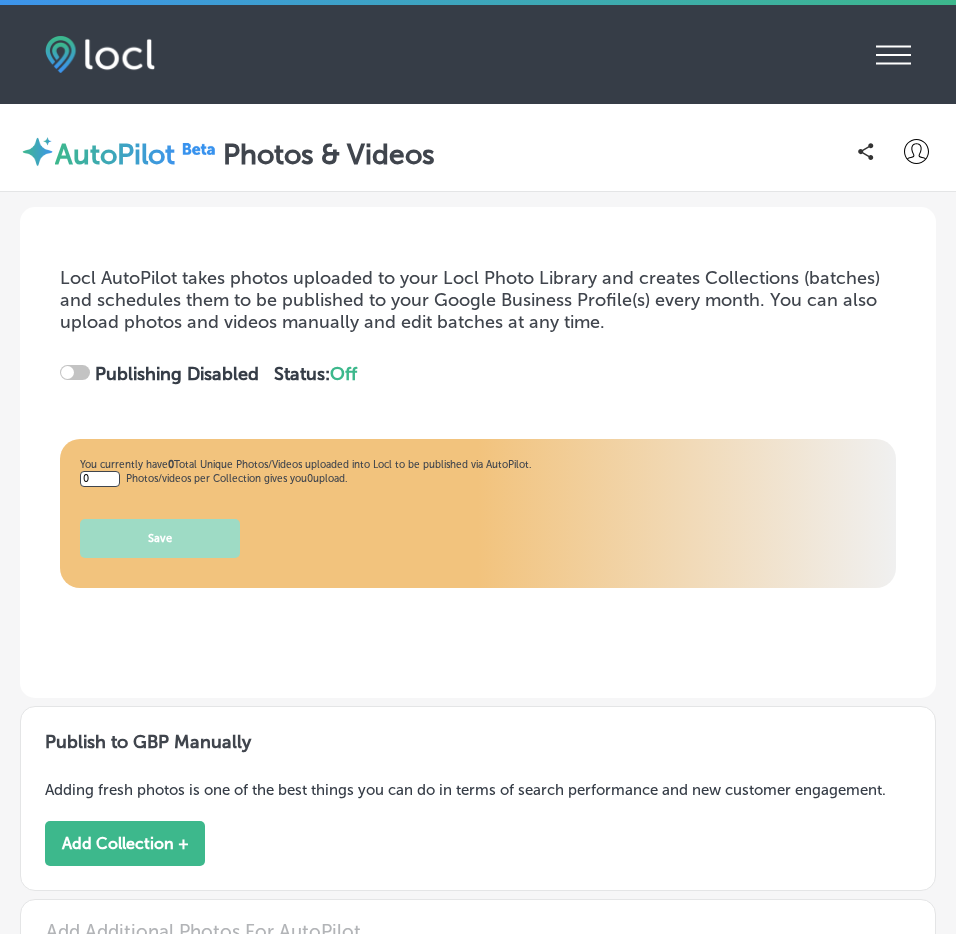 type on "5" 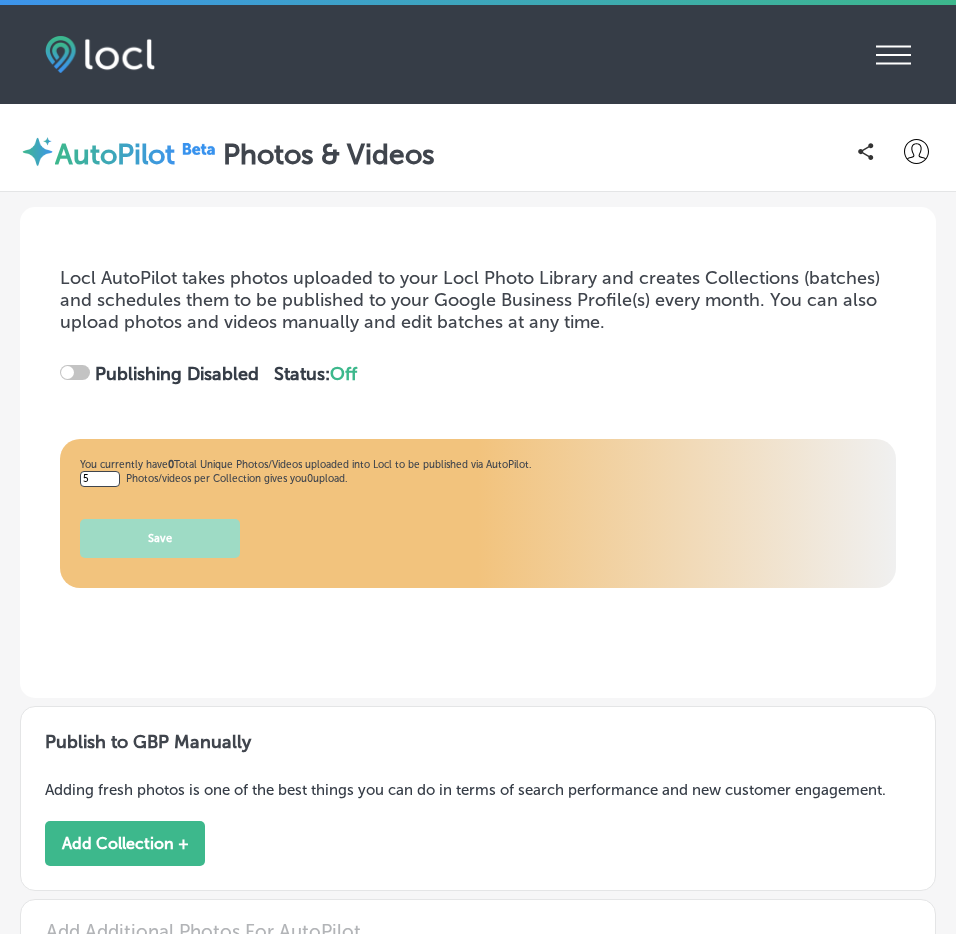 checkbox on "true" 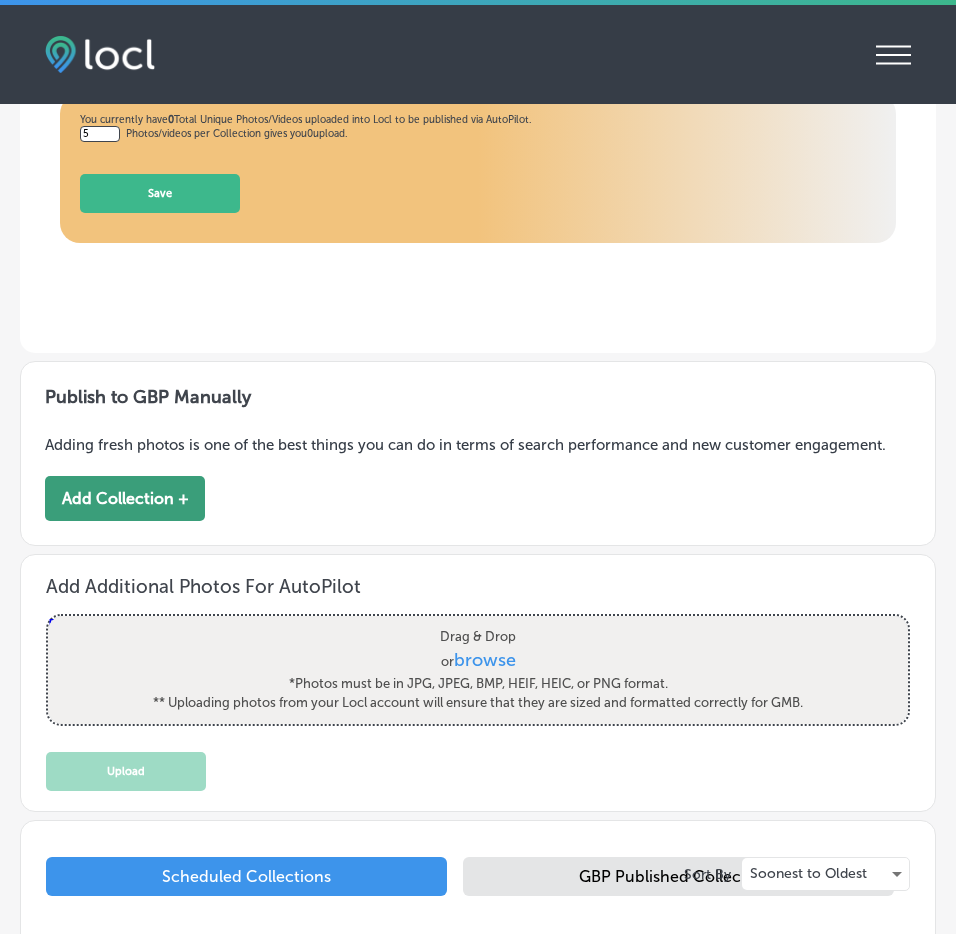 scroll, scrollTop: 316, scrollLeft: 0, axis: vertical 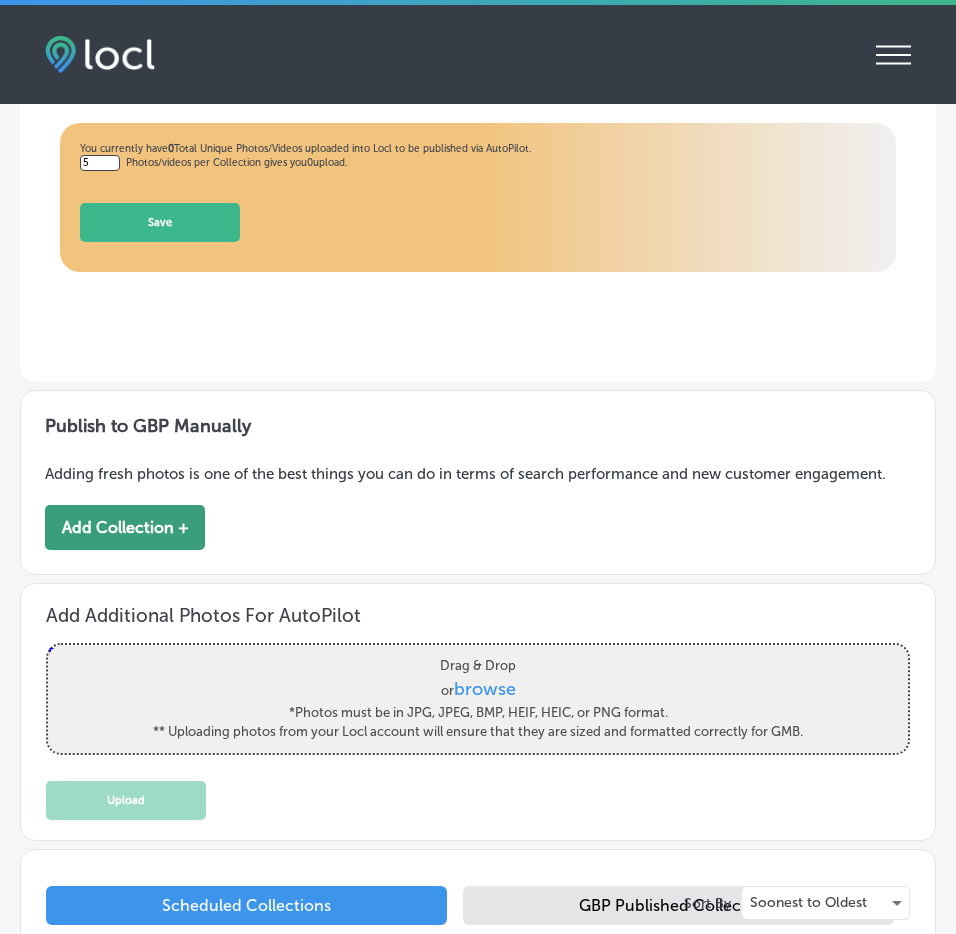 click on "Add Collection +" at bounding box center [125, 527] 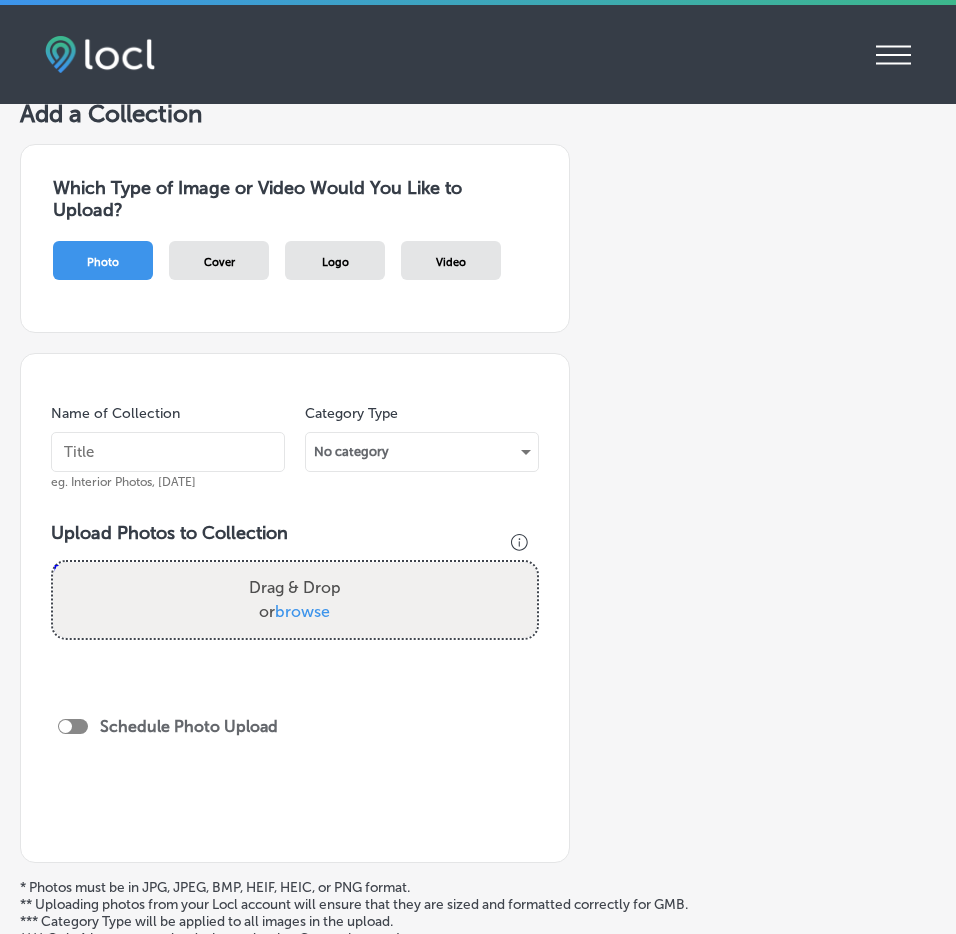 scroll, scrollTop: 202, scrollLeft: 0, axis: vertical 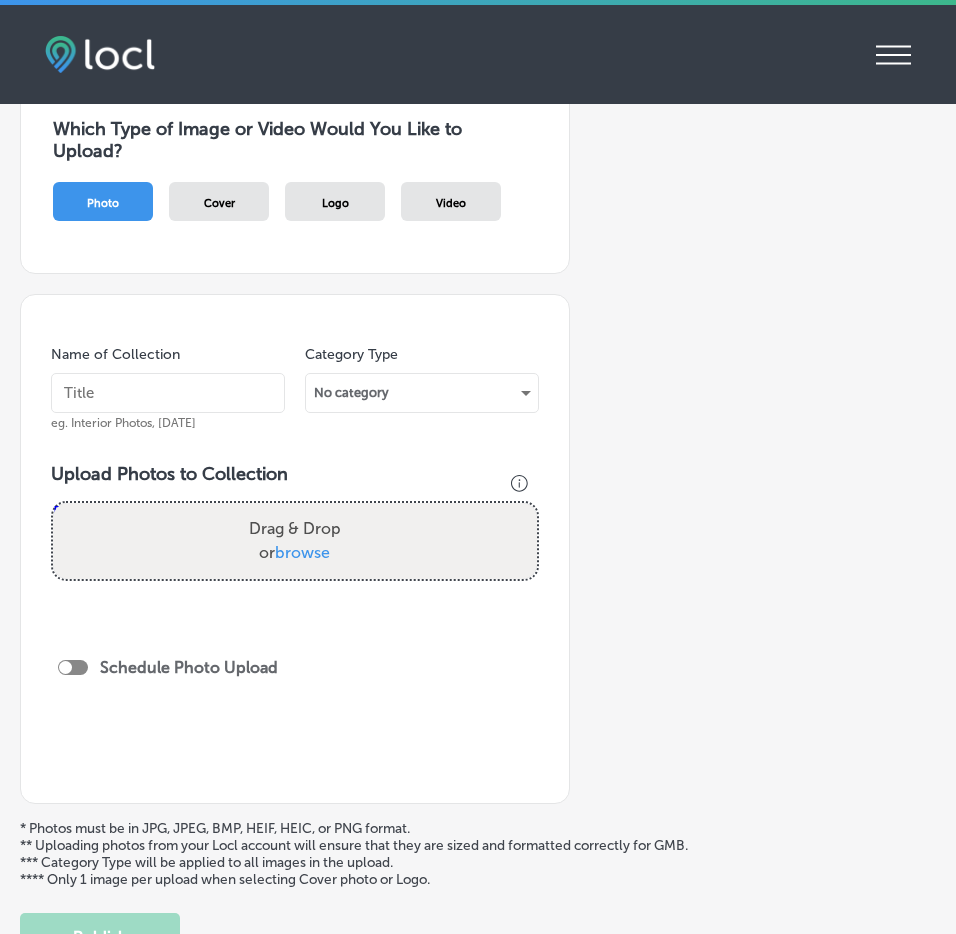 click at bounding box center [168, 393] 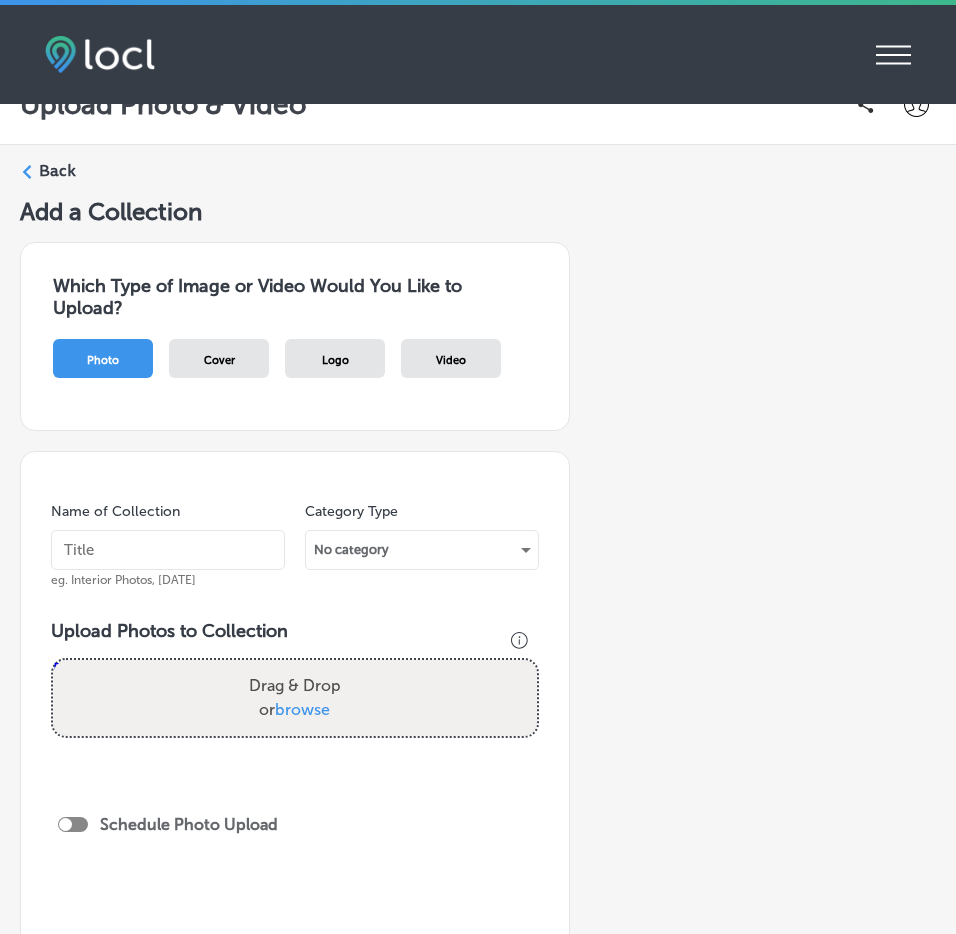 scroll, scrollTop: 0, scrollLeft: 0, axis: both 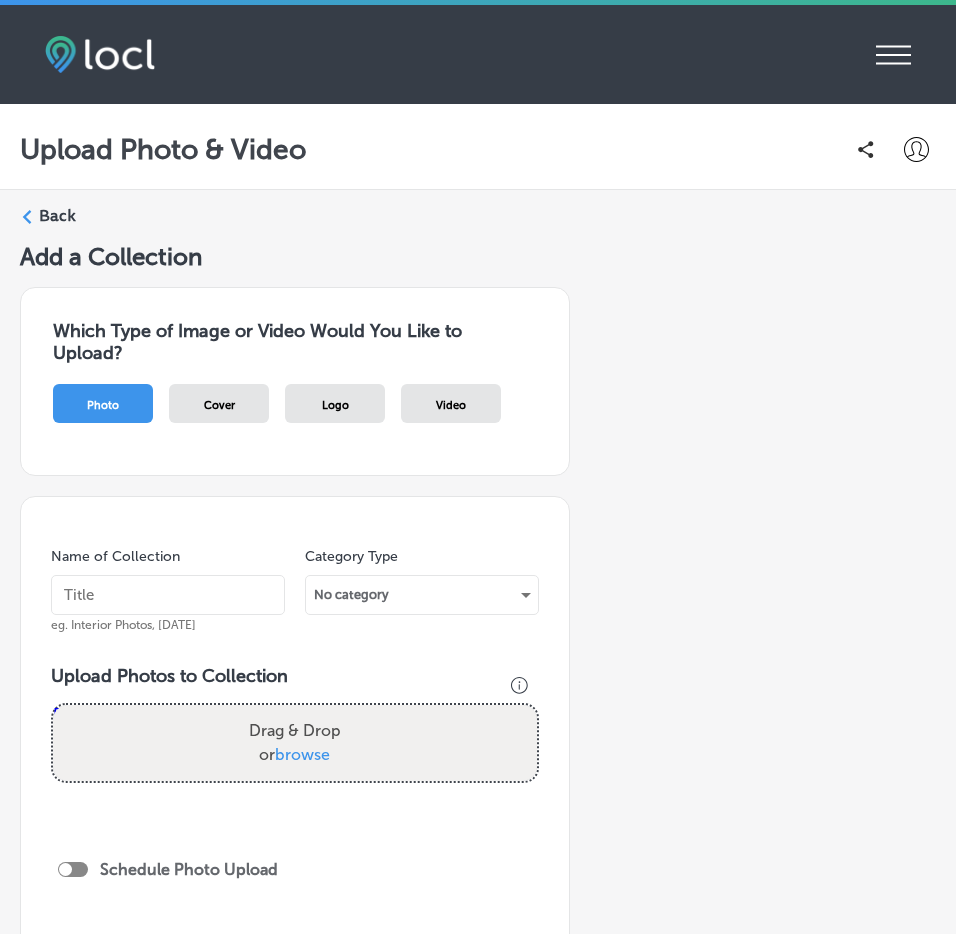 click on "Cover" at bounding box center [219, 403] 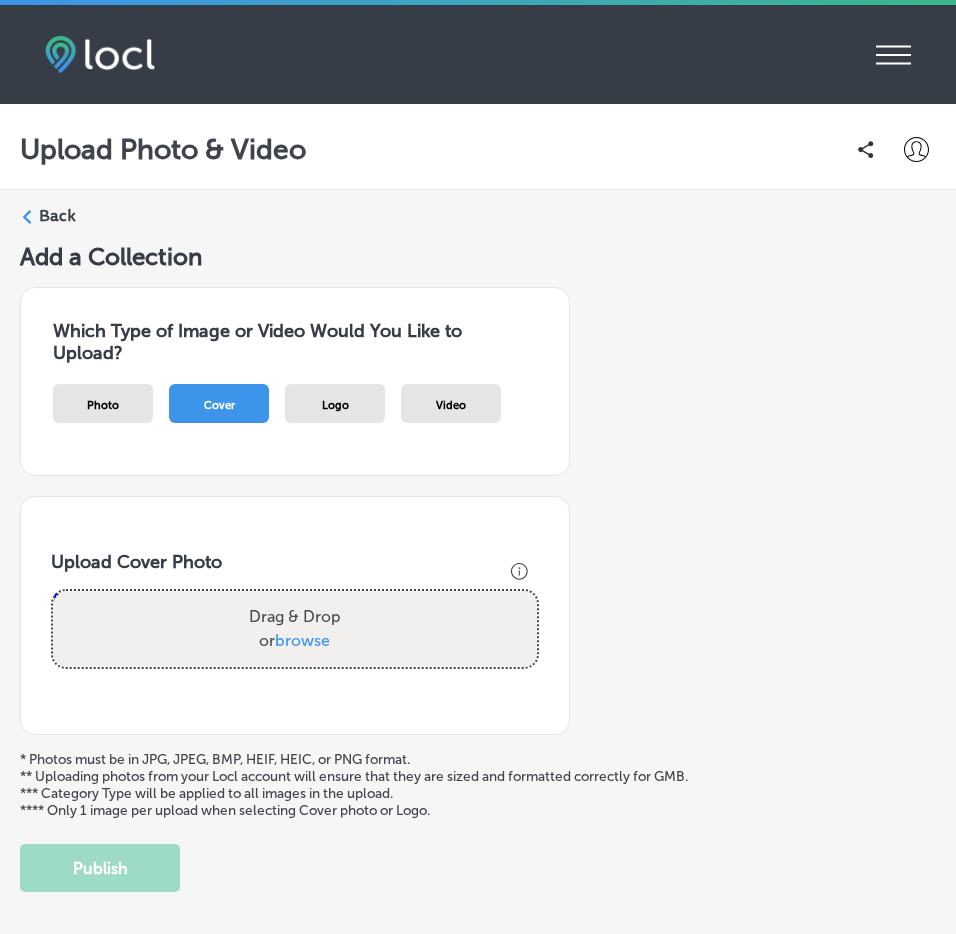 click on "Logo" at bounding box center (335, 405) 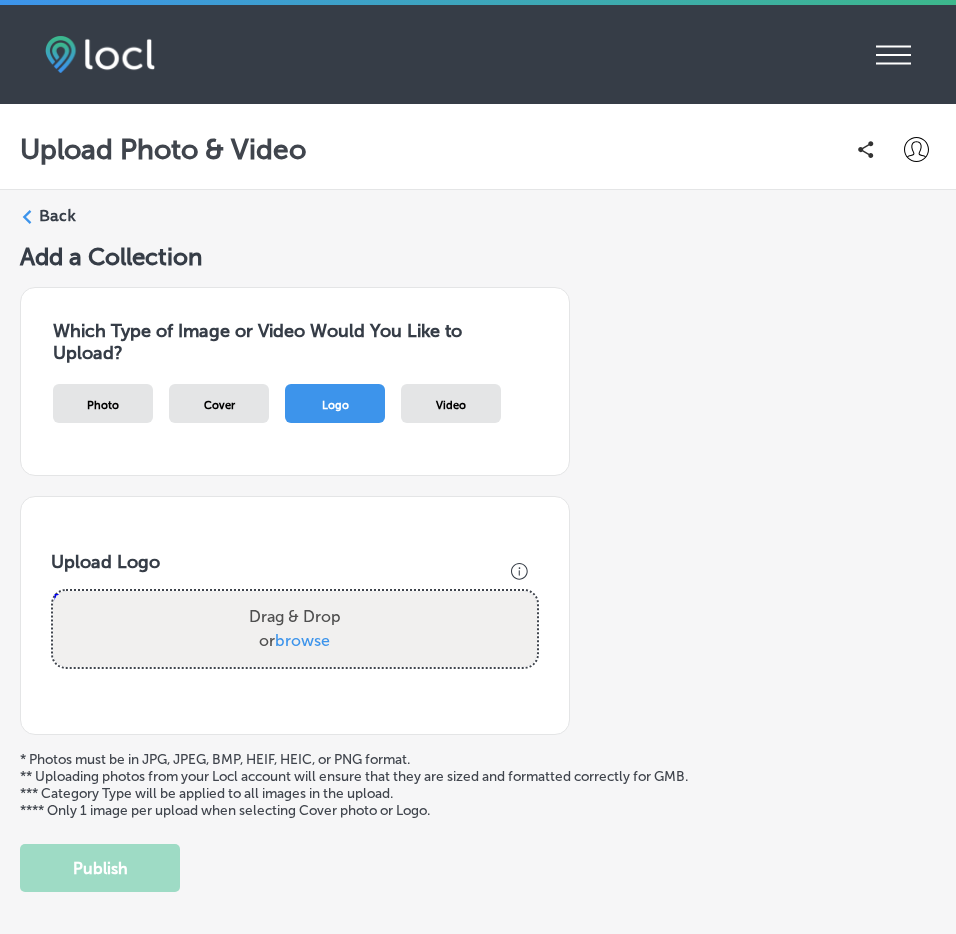 click on "Video" at bounding box center (451, 403) 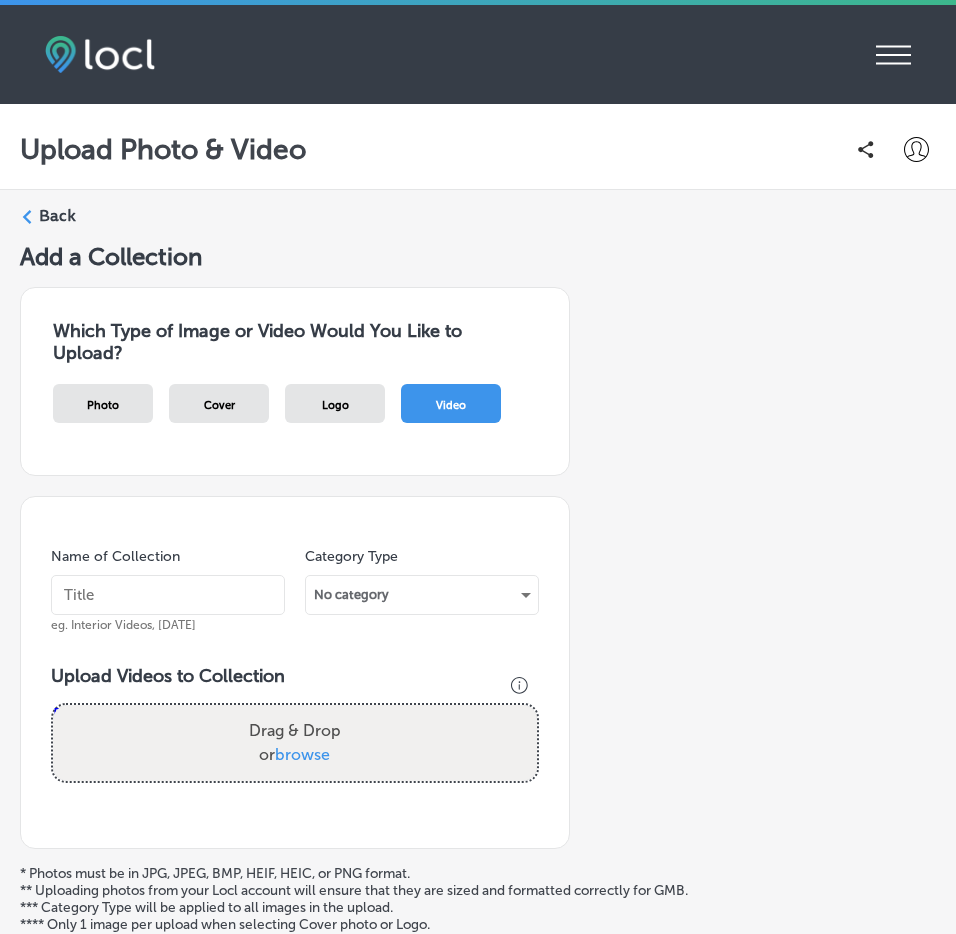 click on "Photo" at bounding box center [103, 405] 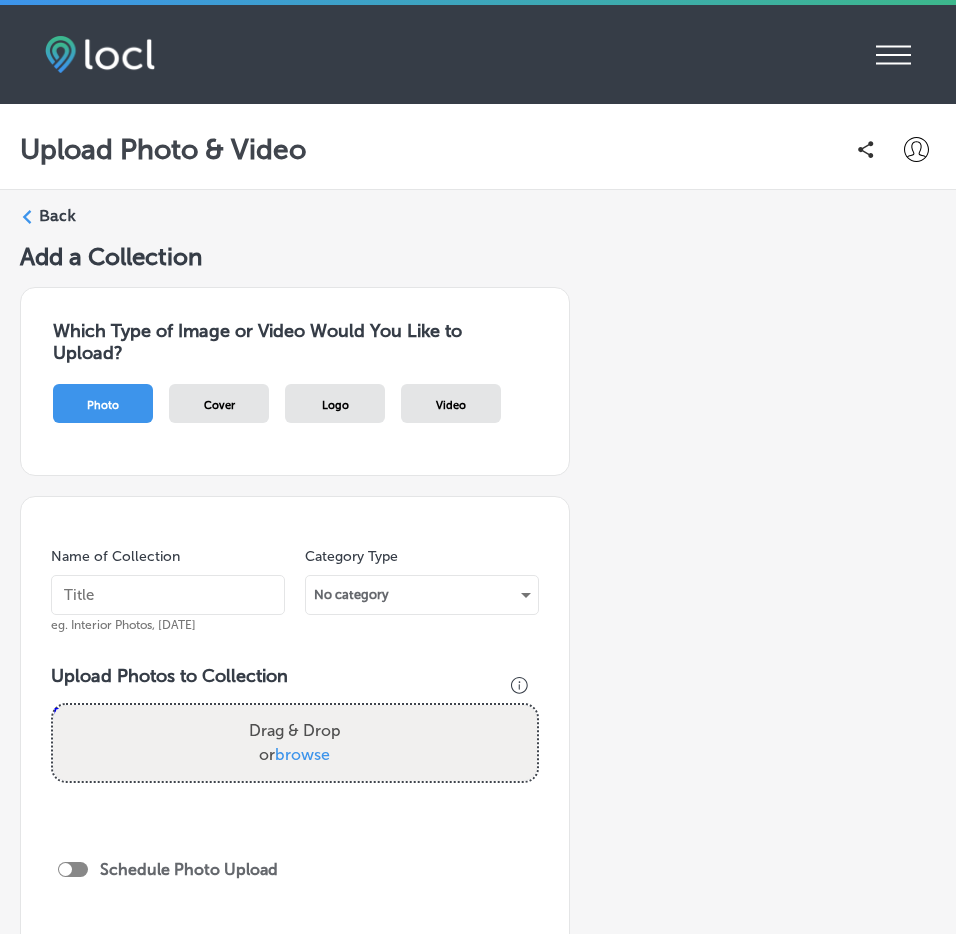 click on "browse" at bounding box center [302, 754] 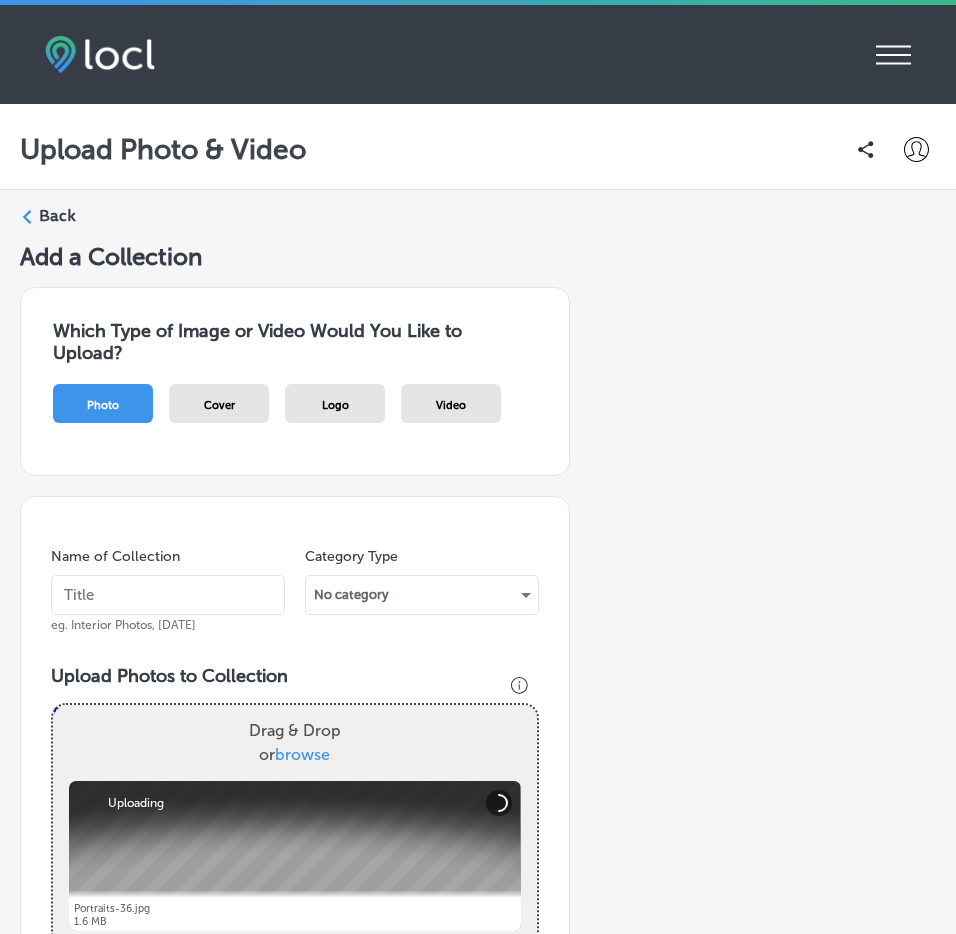 click at bounding box center (168, 595) 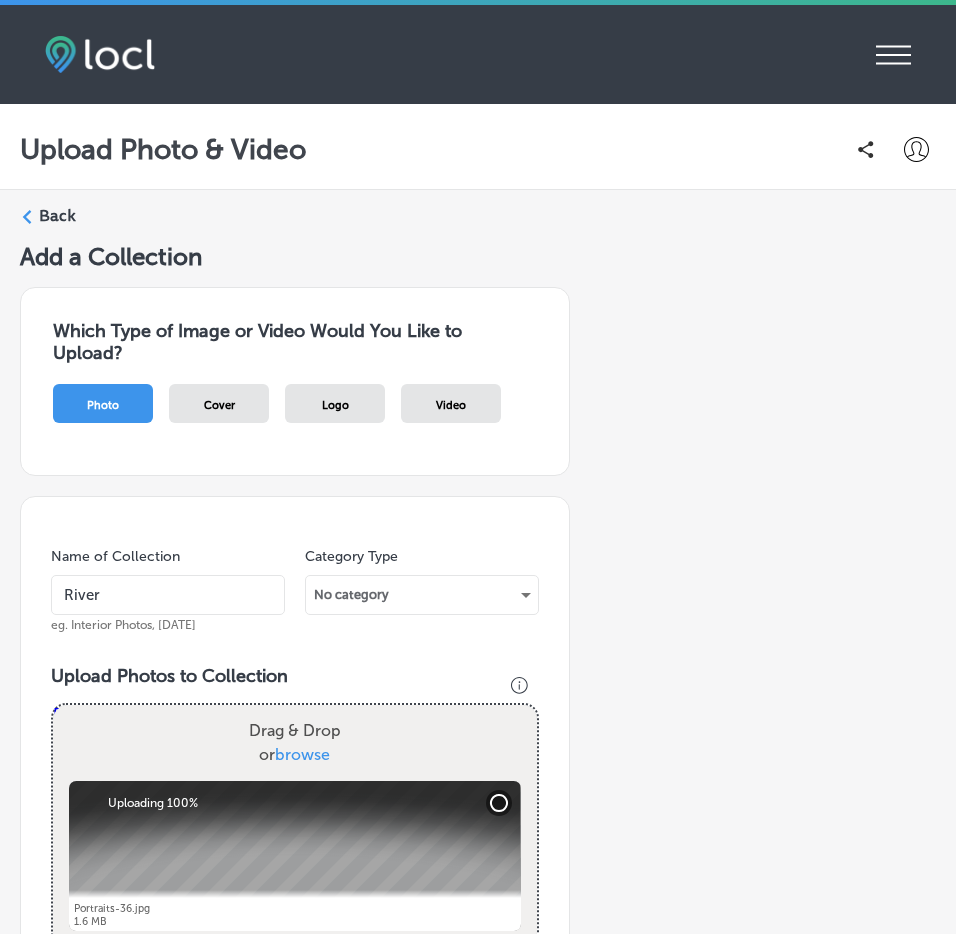 type on "River" 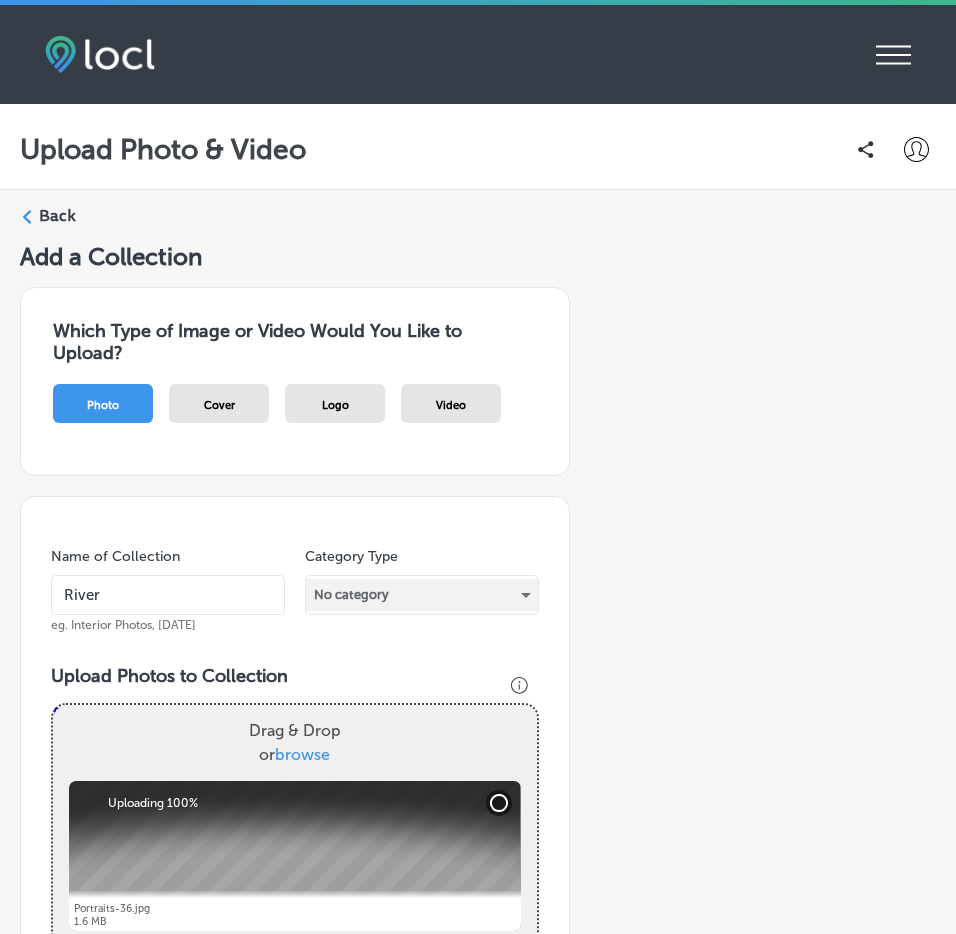 click on "No category" at bounding box center (422, 595) 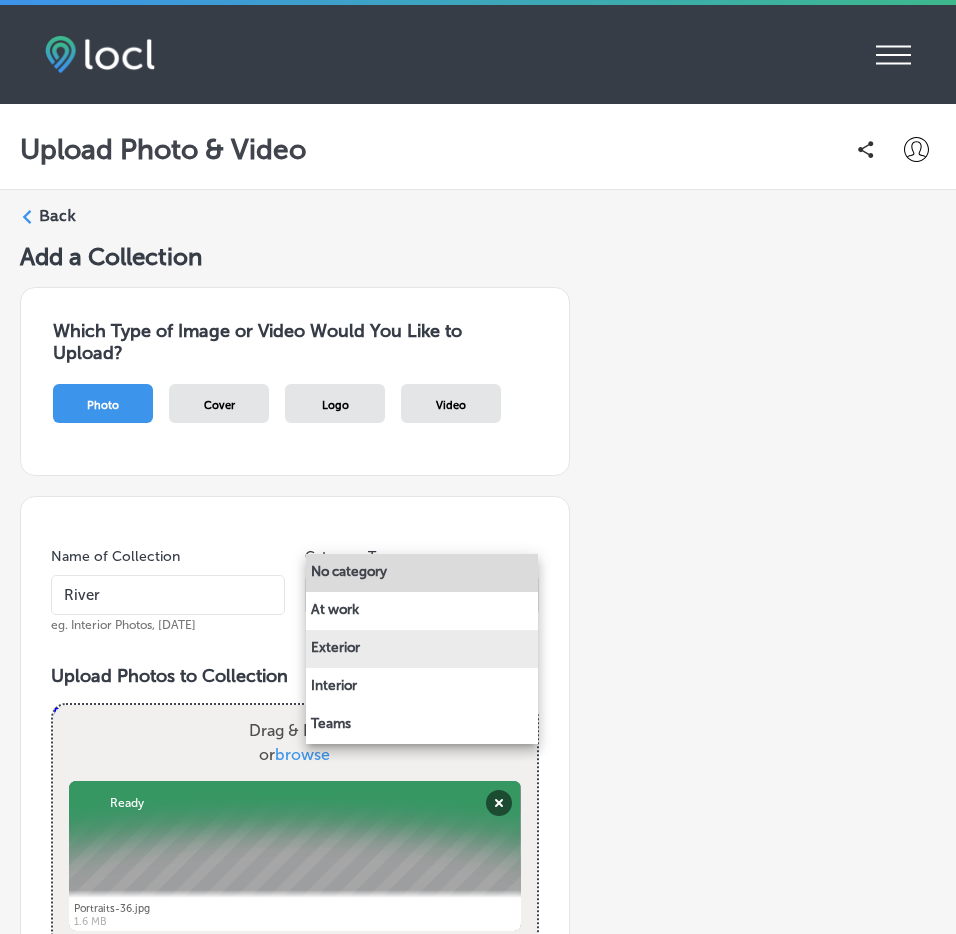 click on "Exterior" at bounding box center (422, 649) 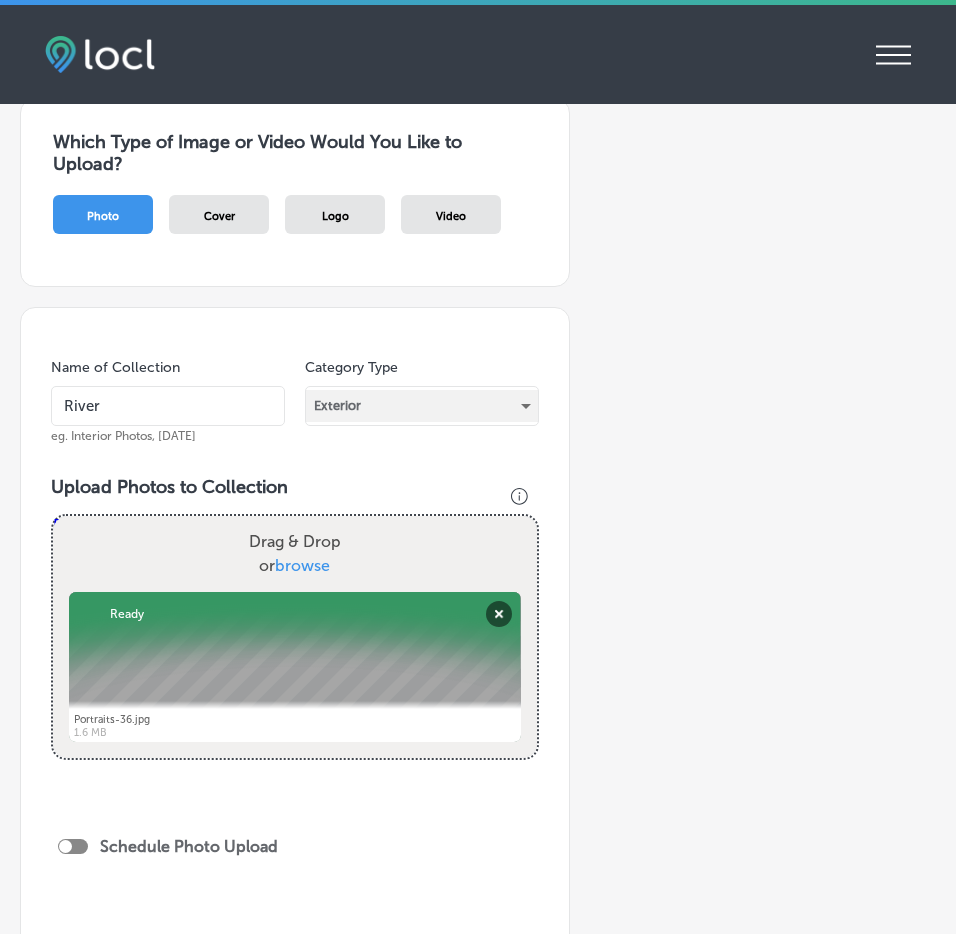 scroll, scrollTop: 194, scrollLeft: 0, axis: vertical 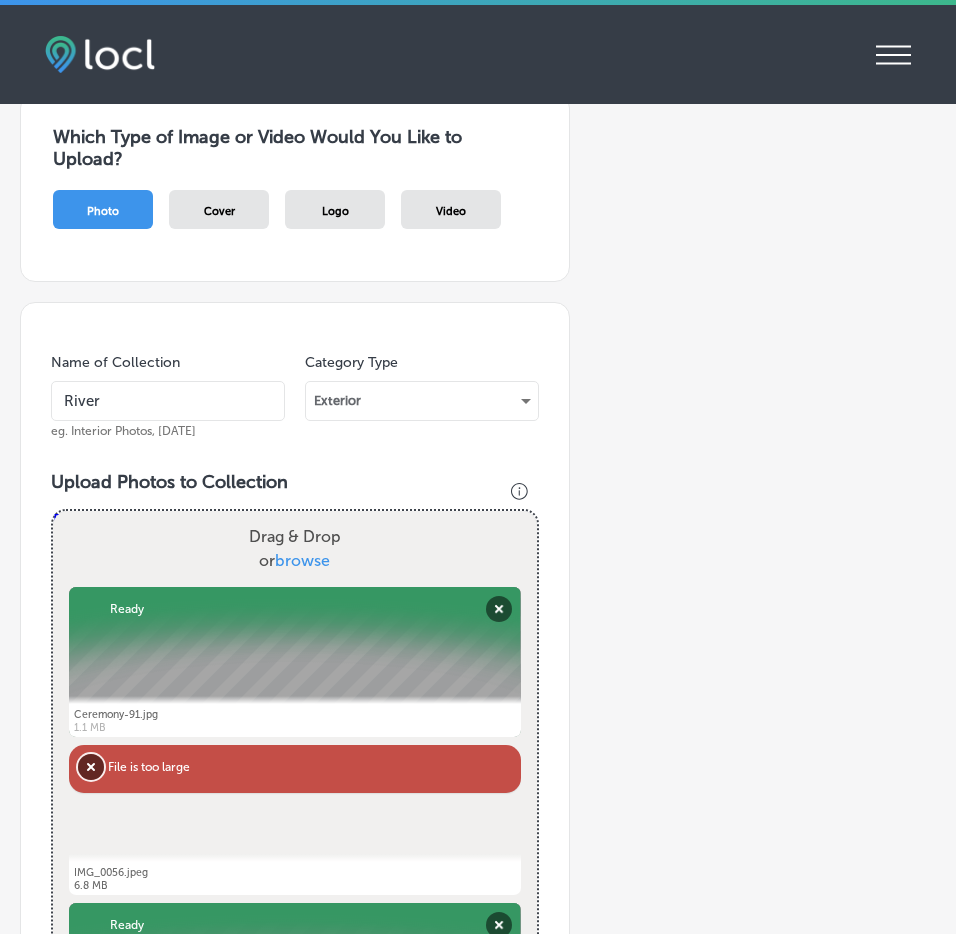 click on "Remove" at bounding box center [91, 767] 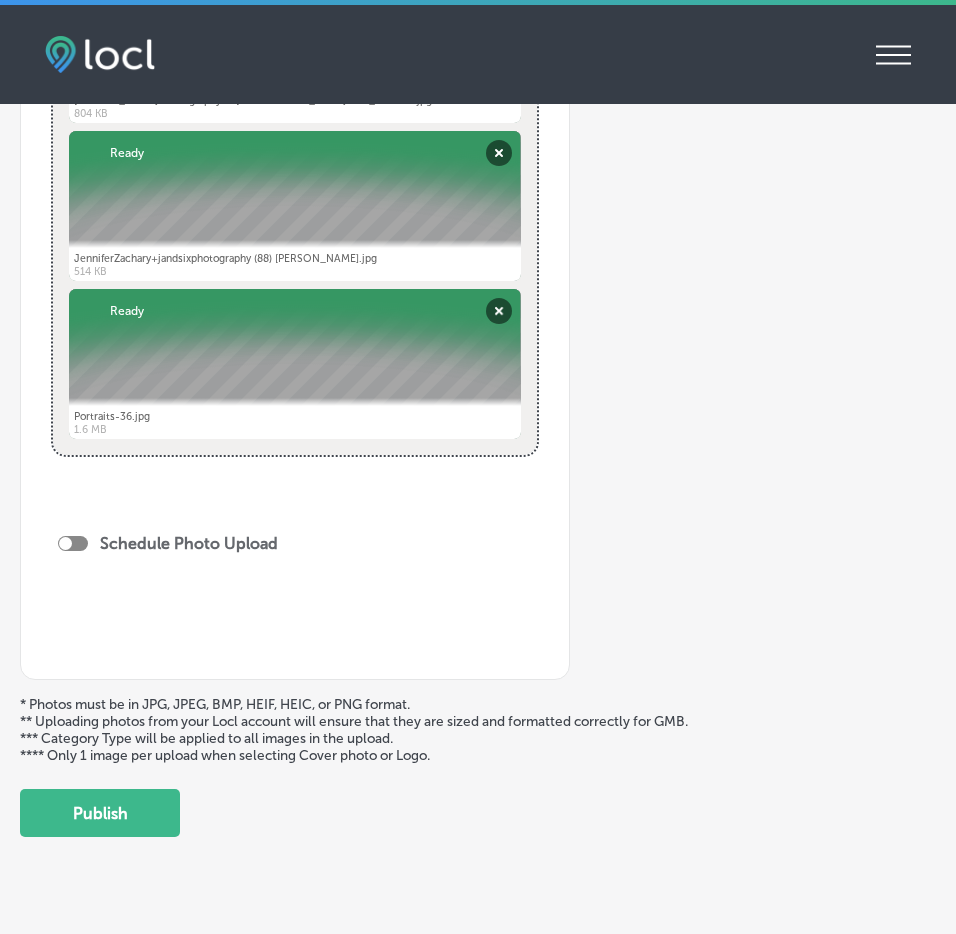 scroll, scrollTop: 1765, scrollLeft: 0, axis: vertical 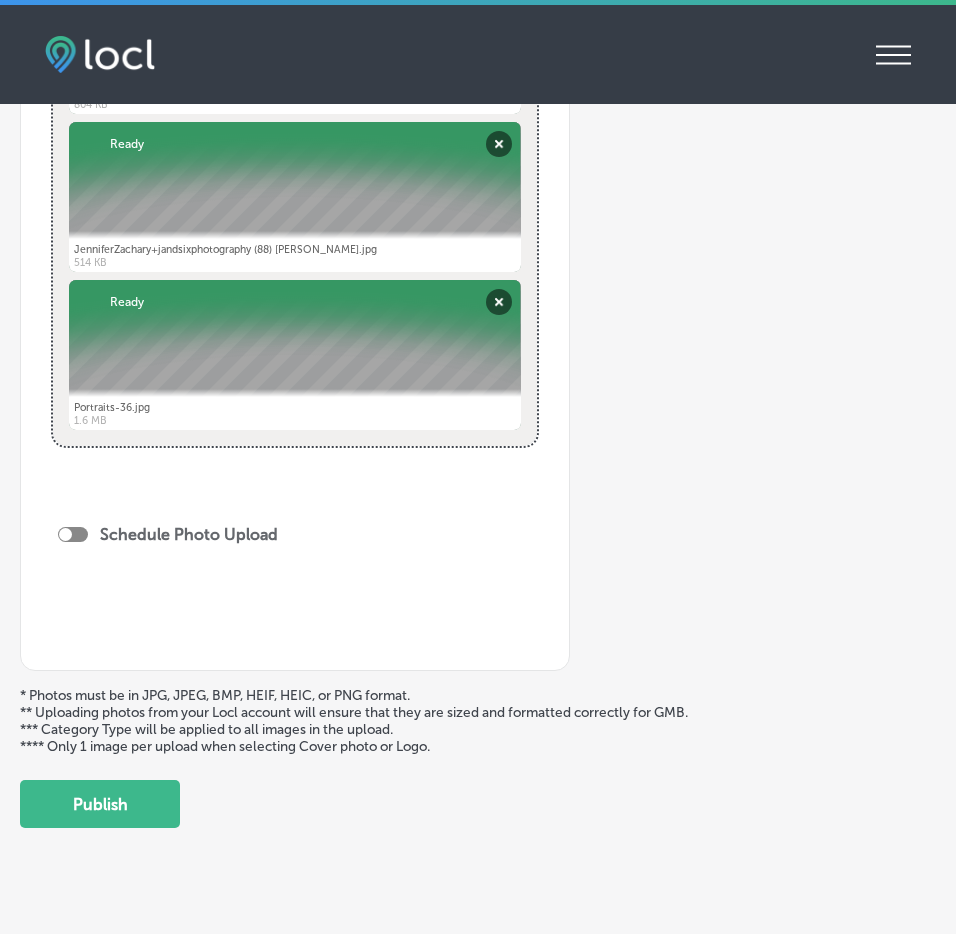click at bounding box center (73, 534) 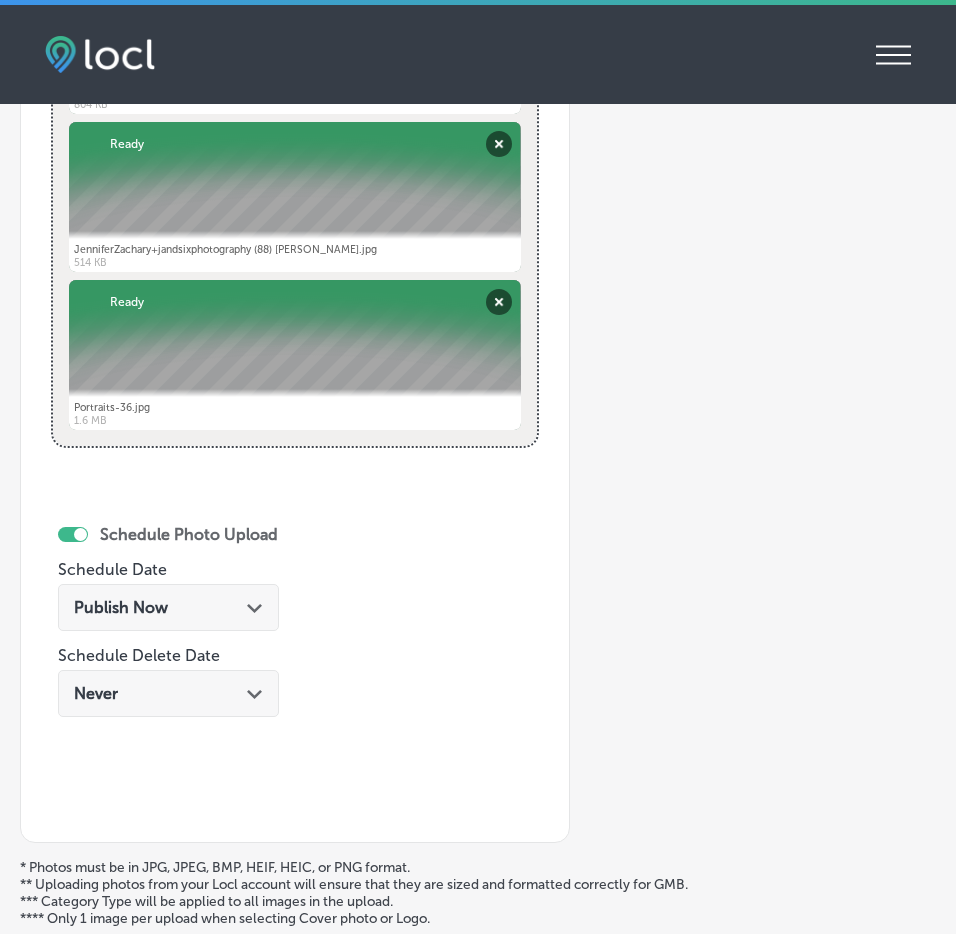 click on "Publish Now" at bounding box center (121, 607) 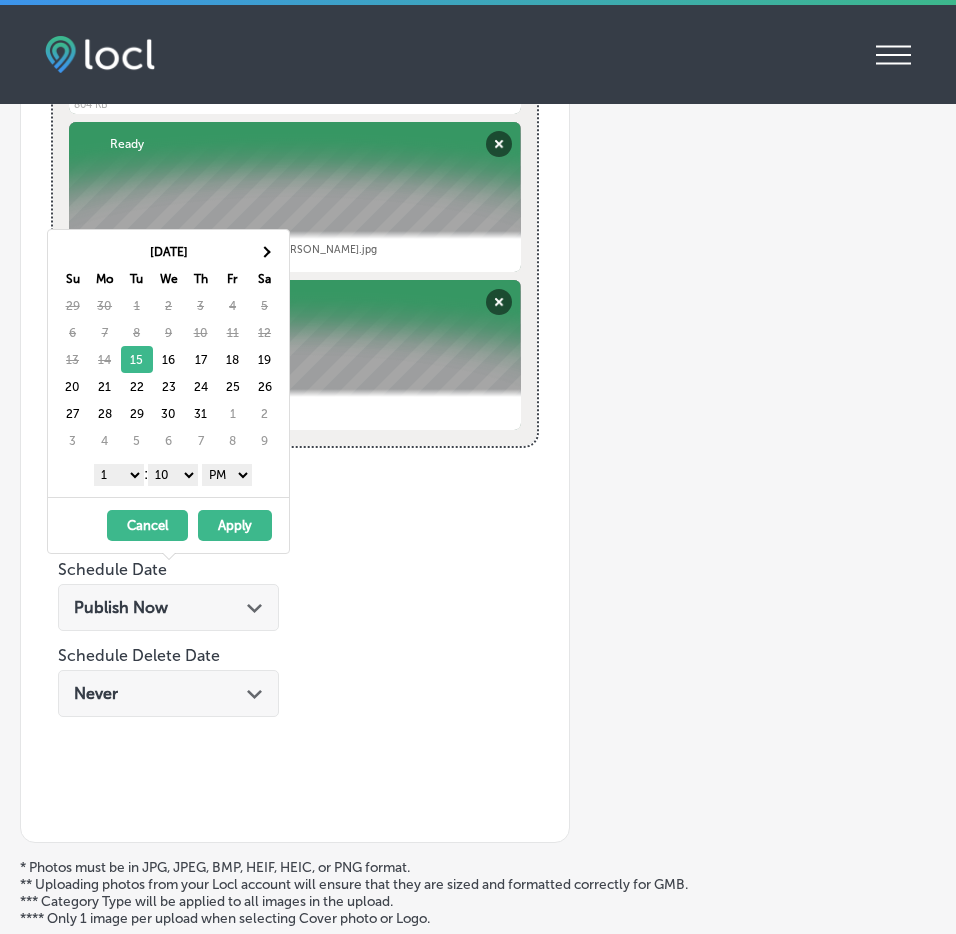 click on "Cancel" at bounding box center (147, 525) 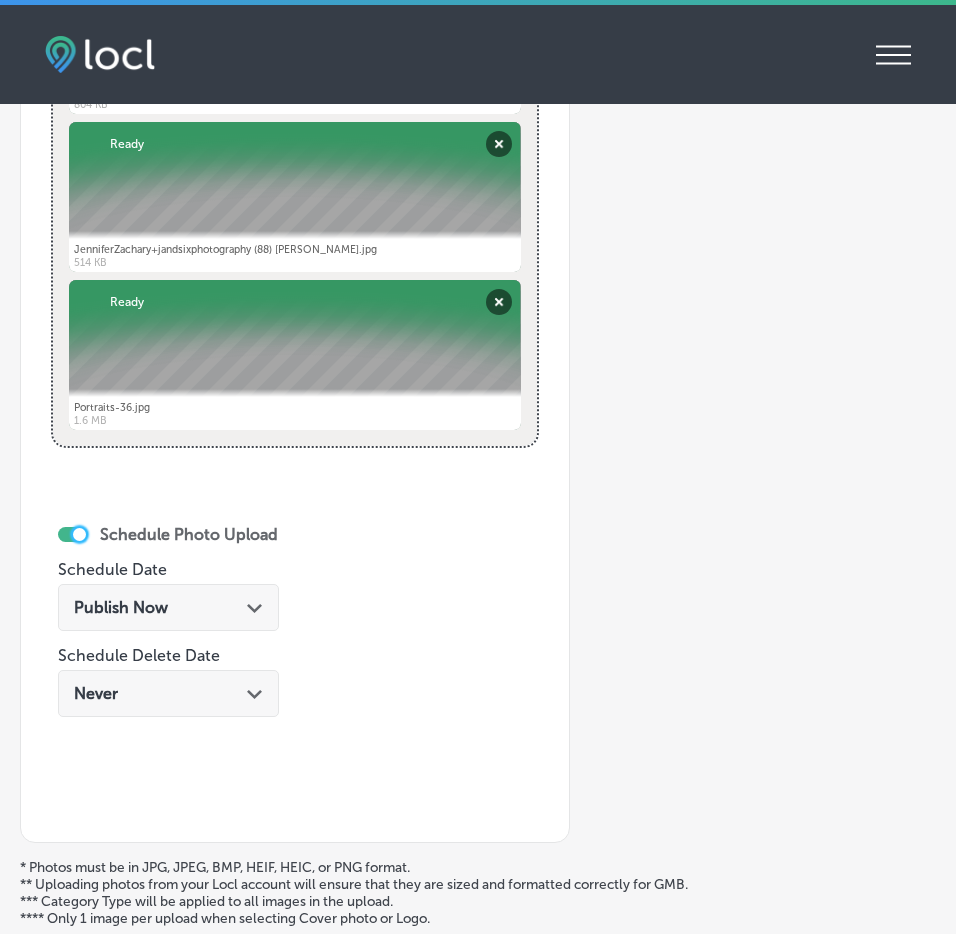 click at bounding box center (79, 534) 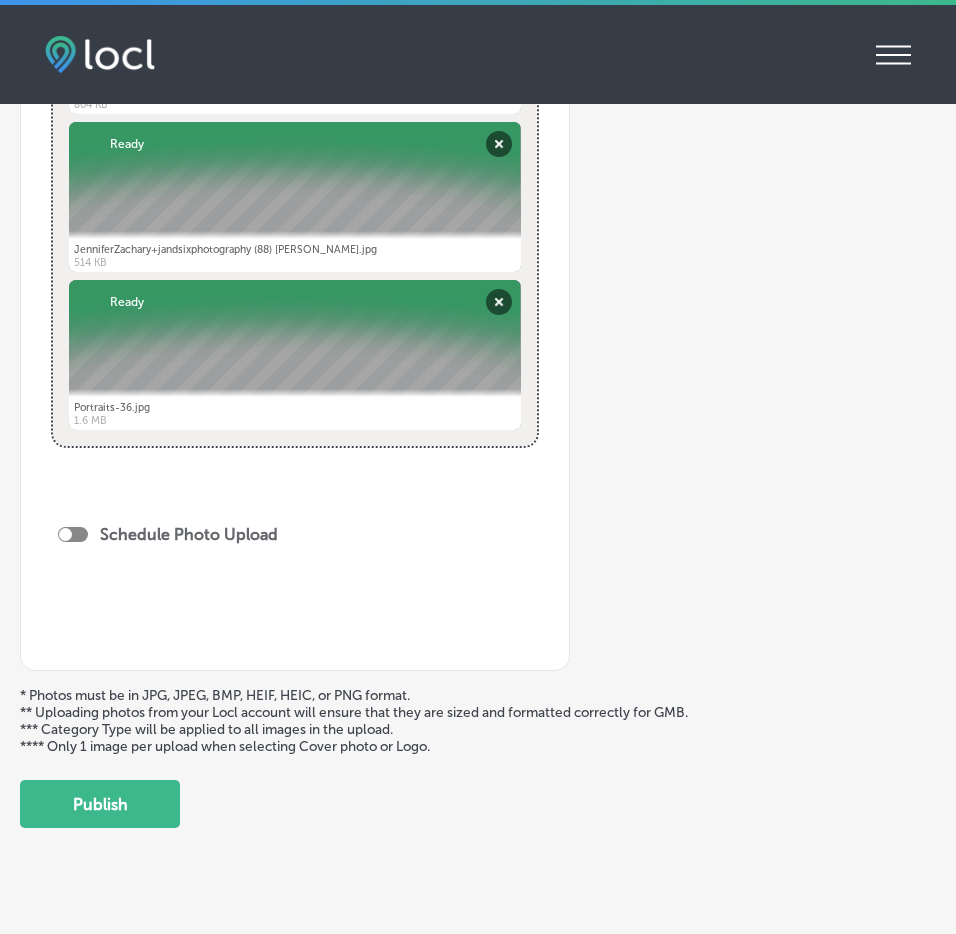 scroll, scrollTop: 5, scrollLeft: 0, axis: vertical 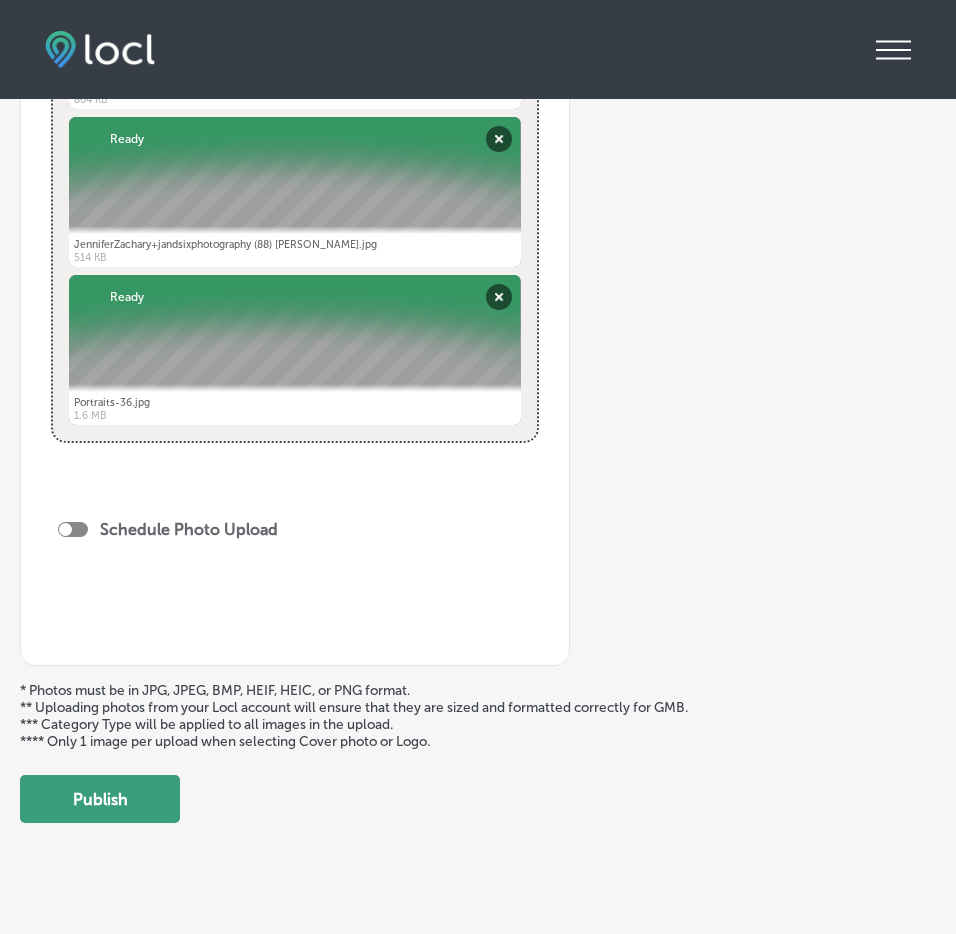 click on "Publish" at bounding box center (100, 799) 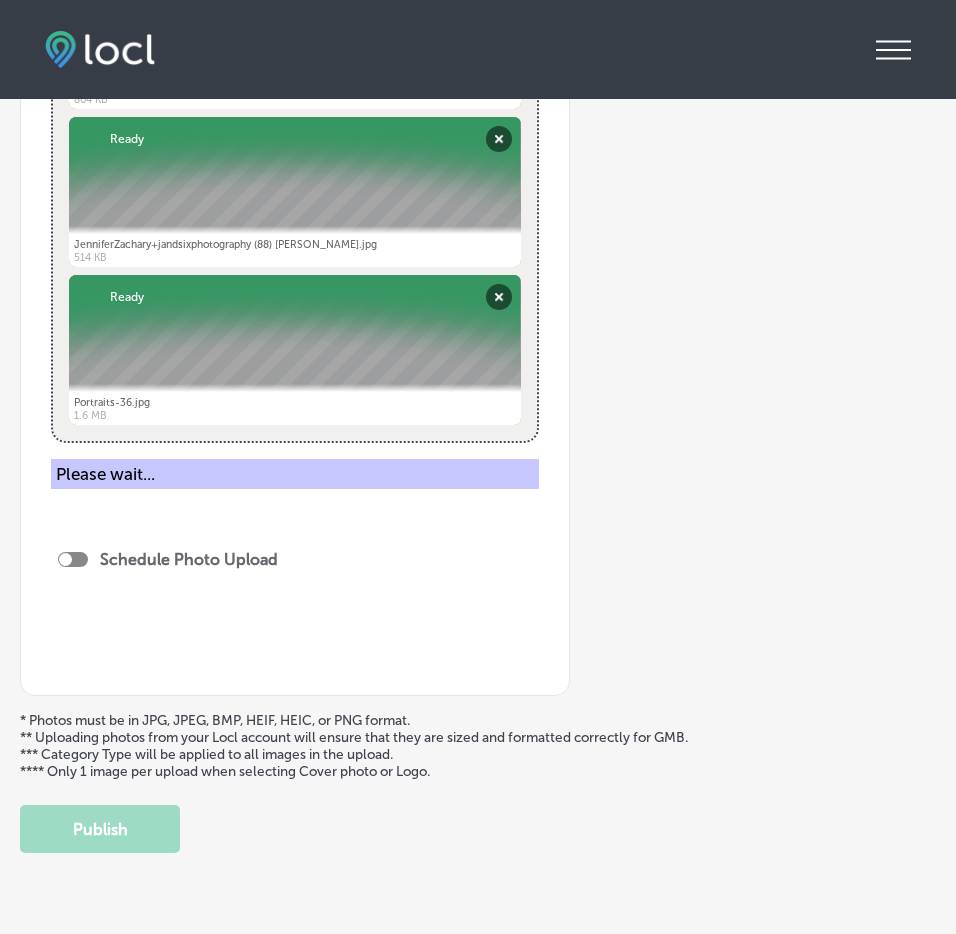type 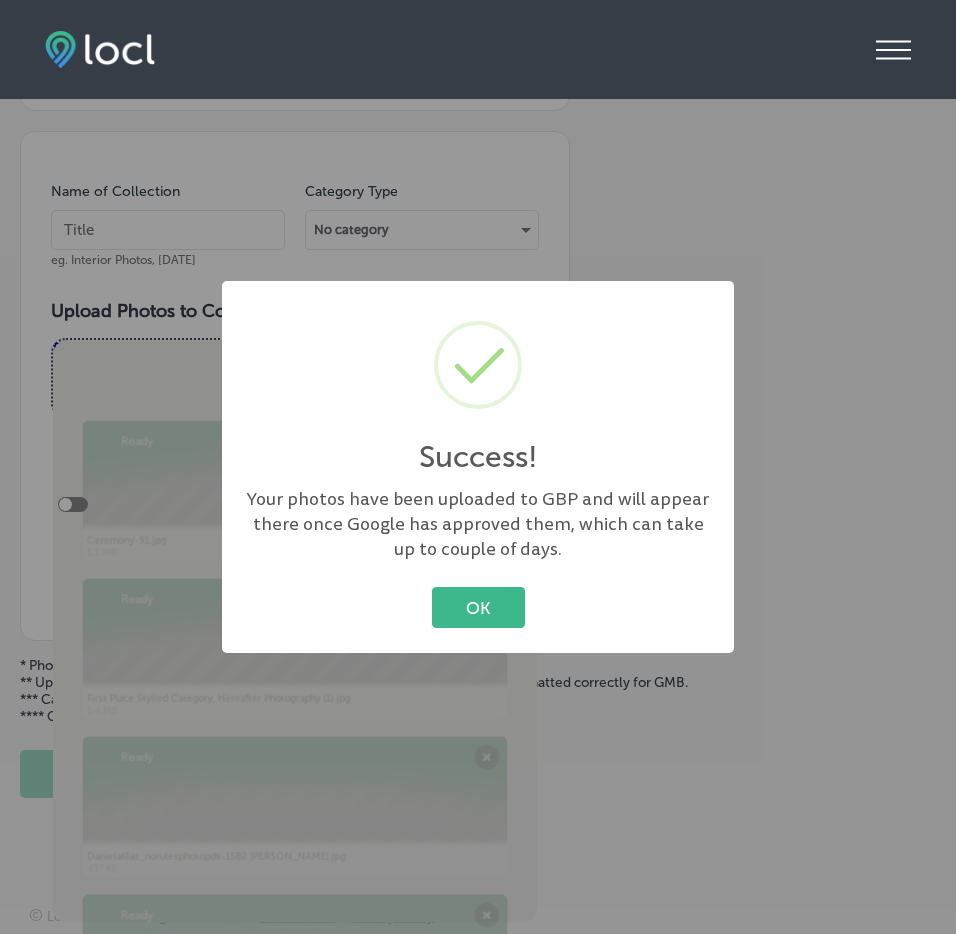 scroll, scrollTop: 335, scrollLeft: 0, axis: vertical 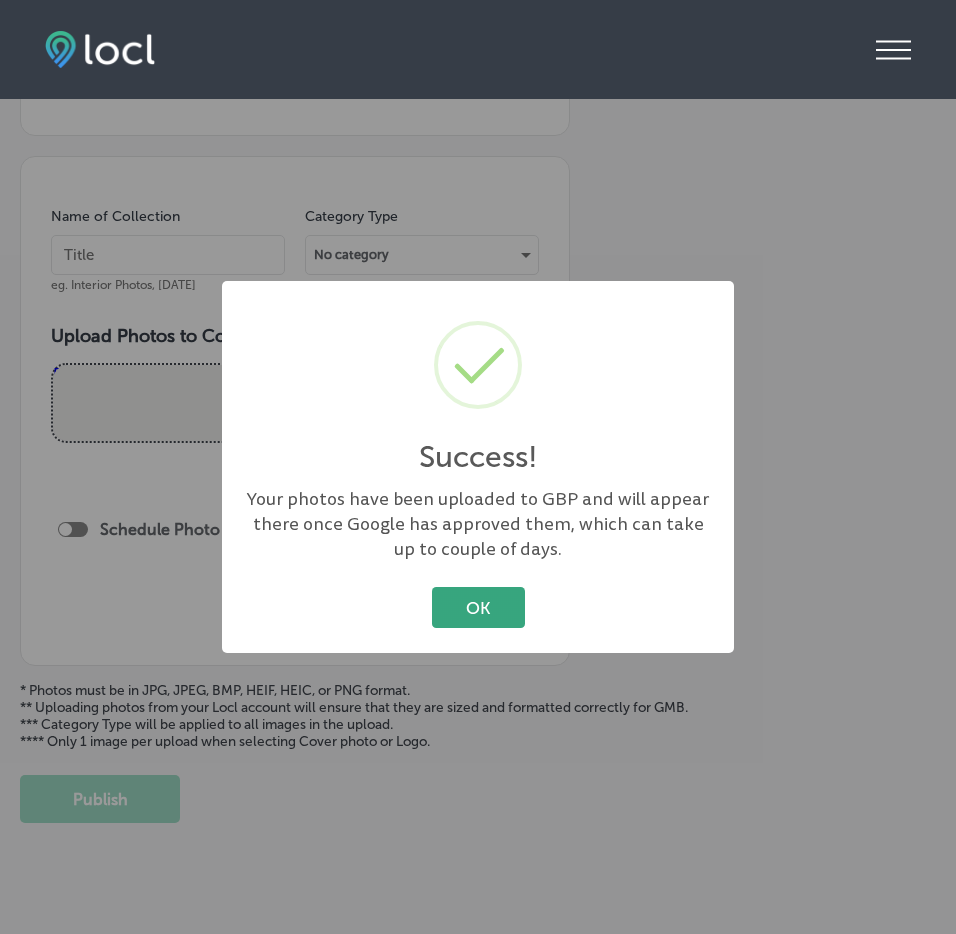 click on "OK" at bounding box center (478, 607) 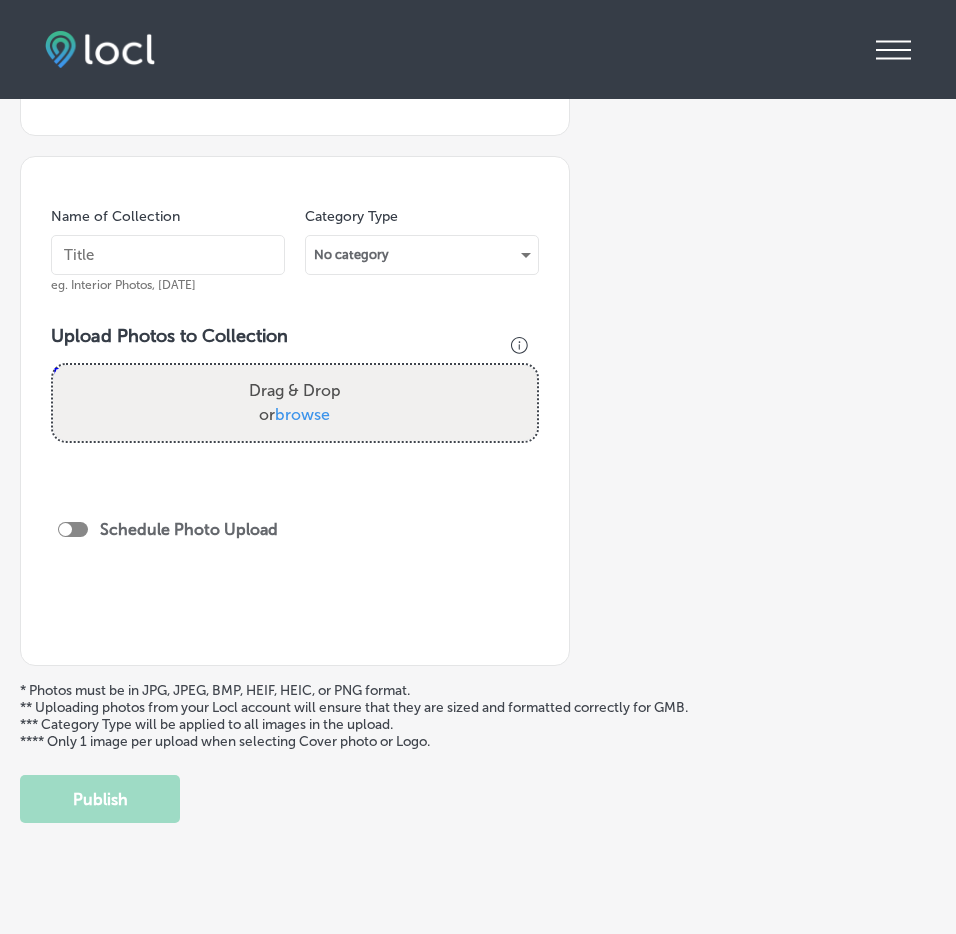 scroll, scrollTop: 0, scrollLeft: 0, axis: both 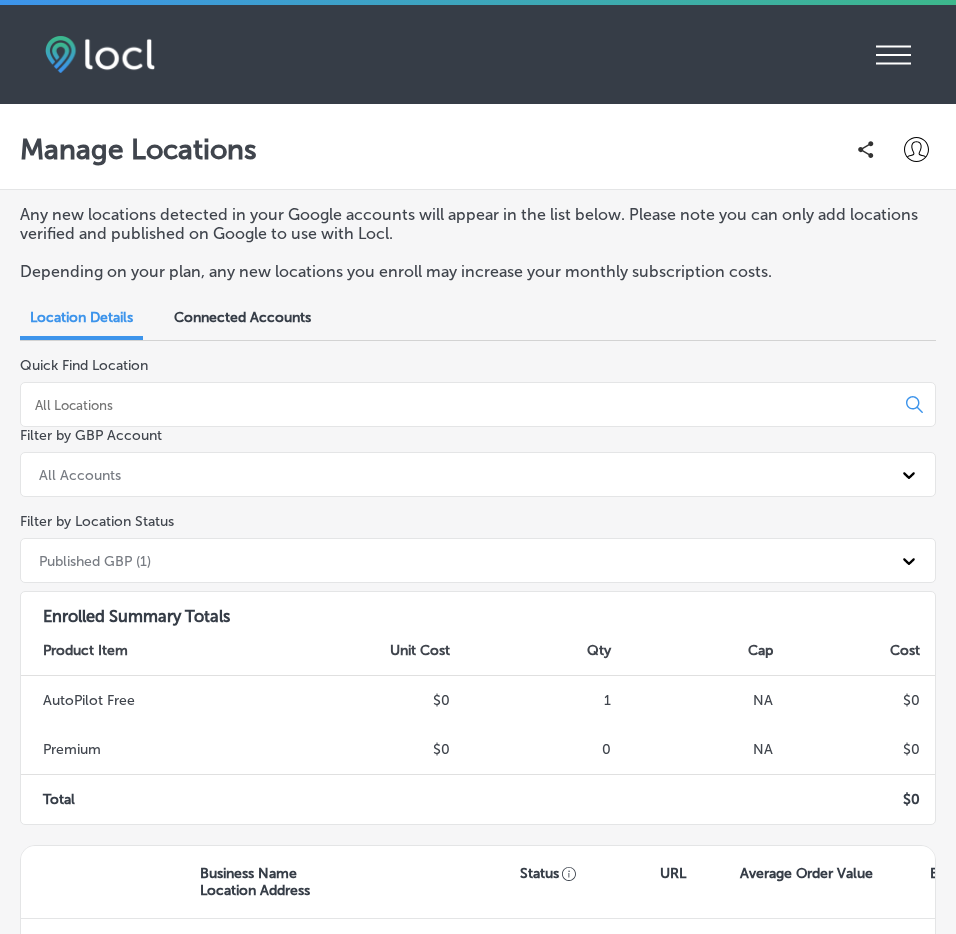click on "iconmonstr-menu-thin copy
Created with Sketch." 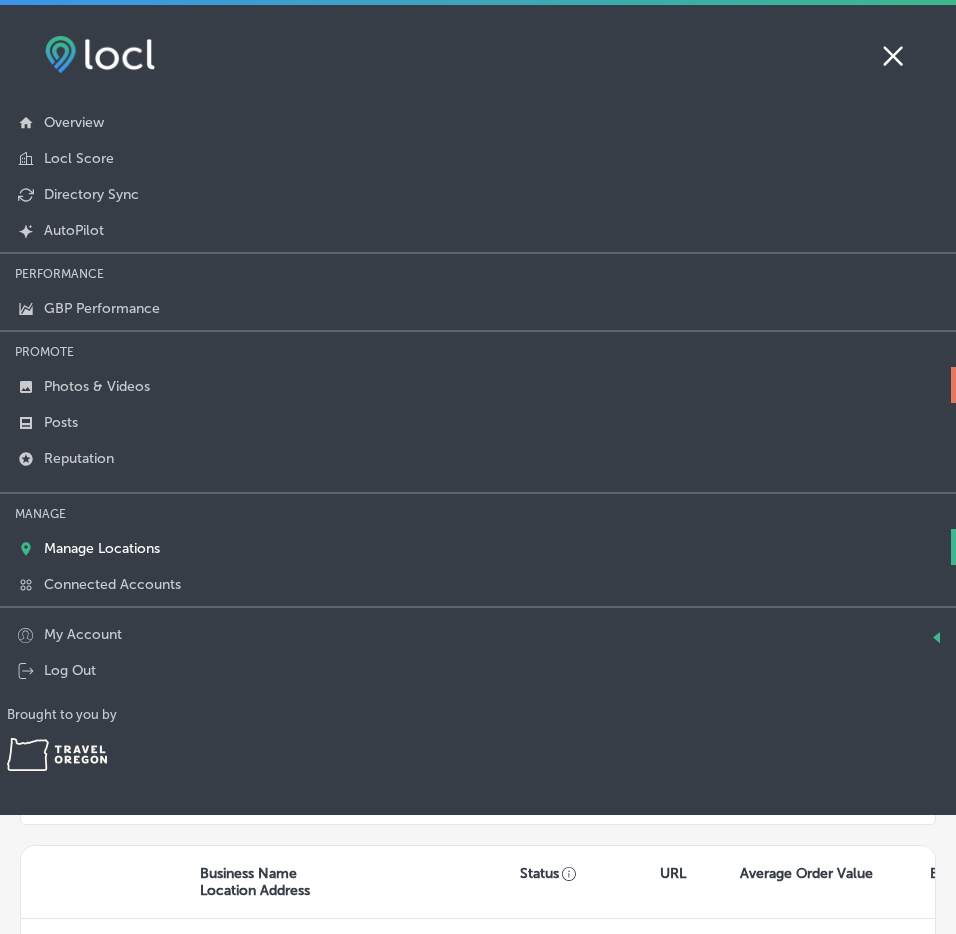 click on "Photos & Videos" at bounding box center [97, 386] 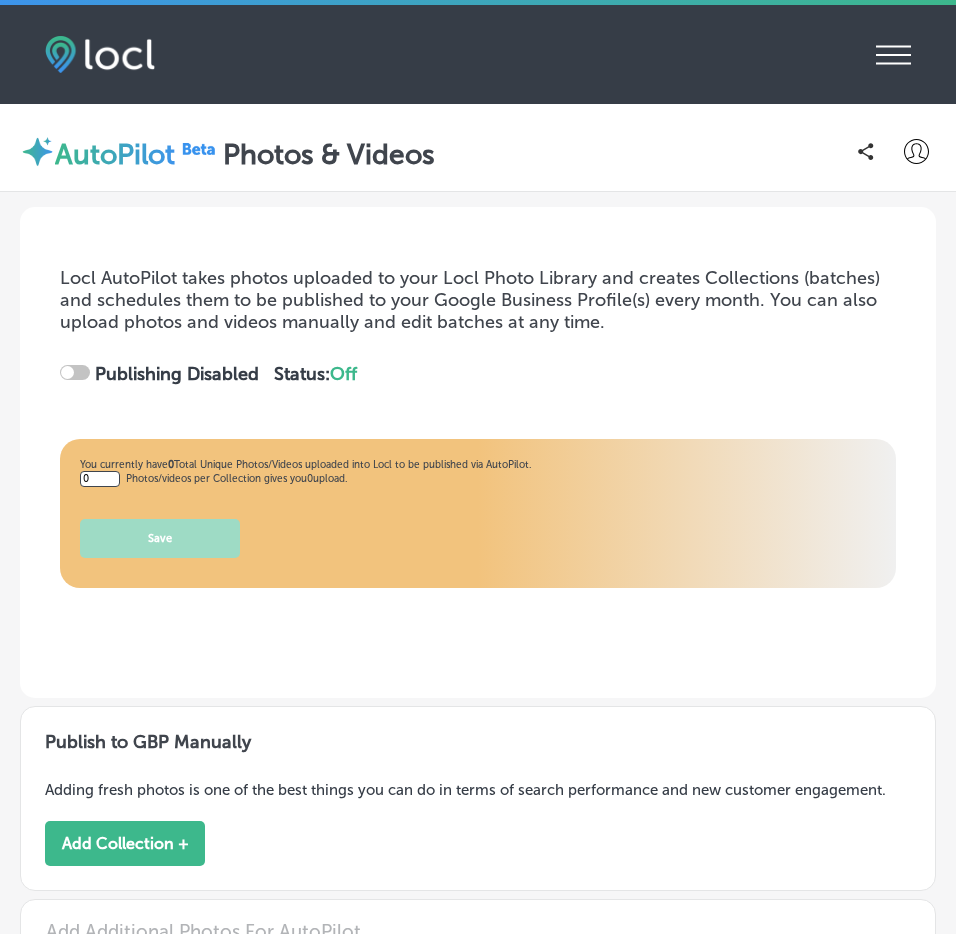 type on "5" 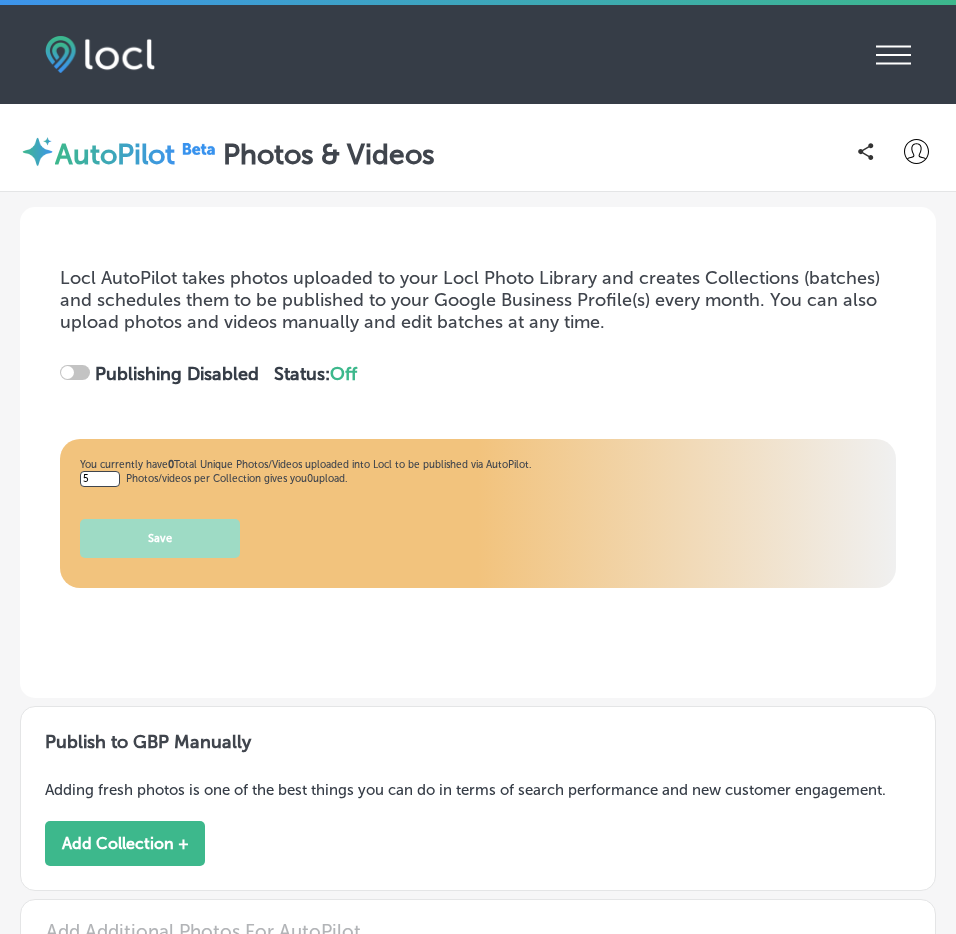 checkbox on "true" 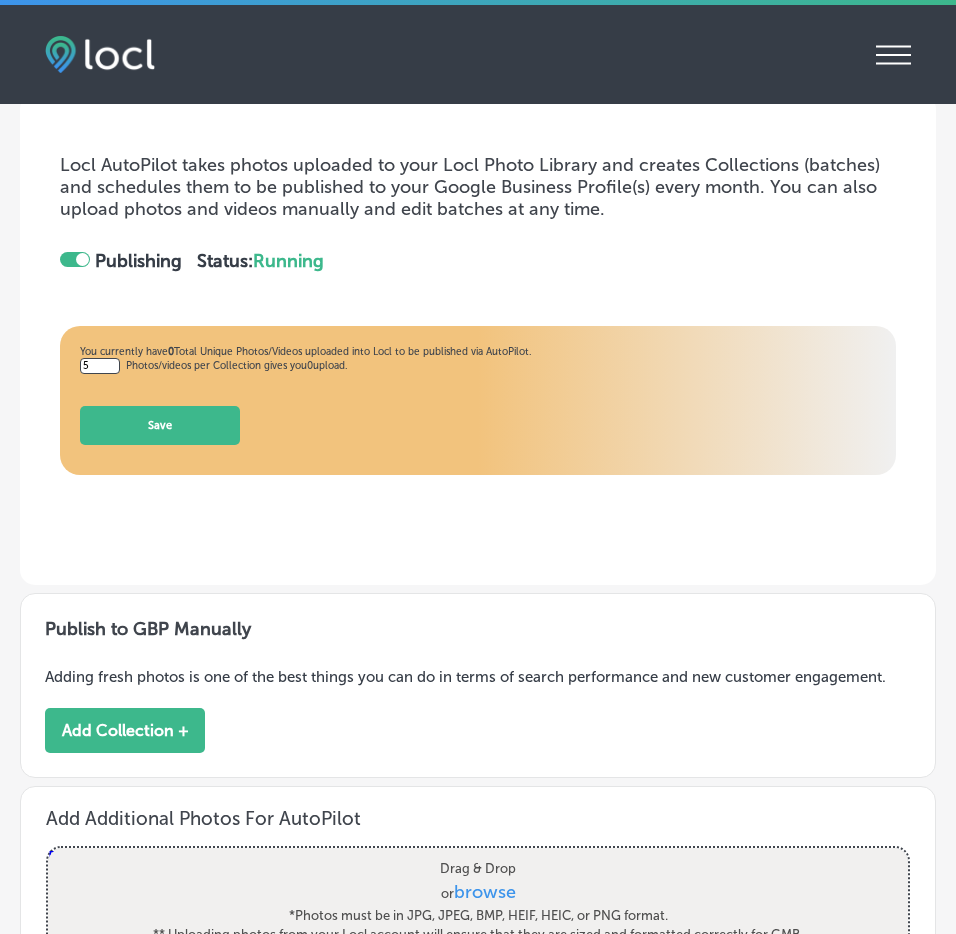 scroll, scrollTop: 0, scrollLeft: 0, axis: both 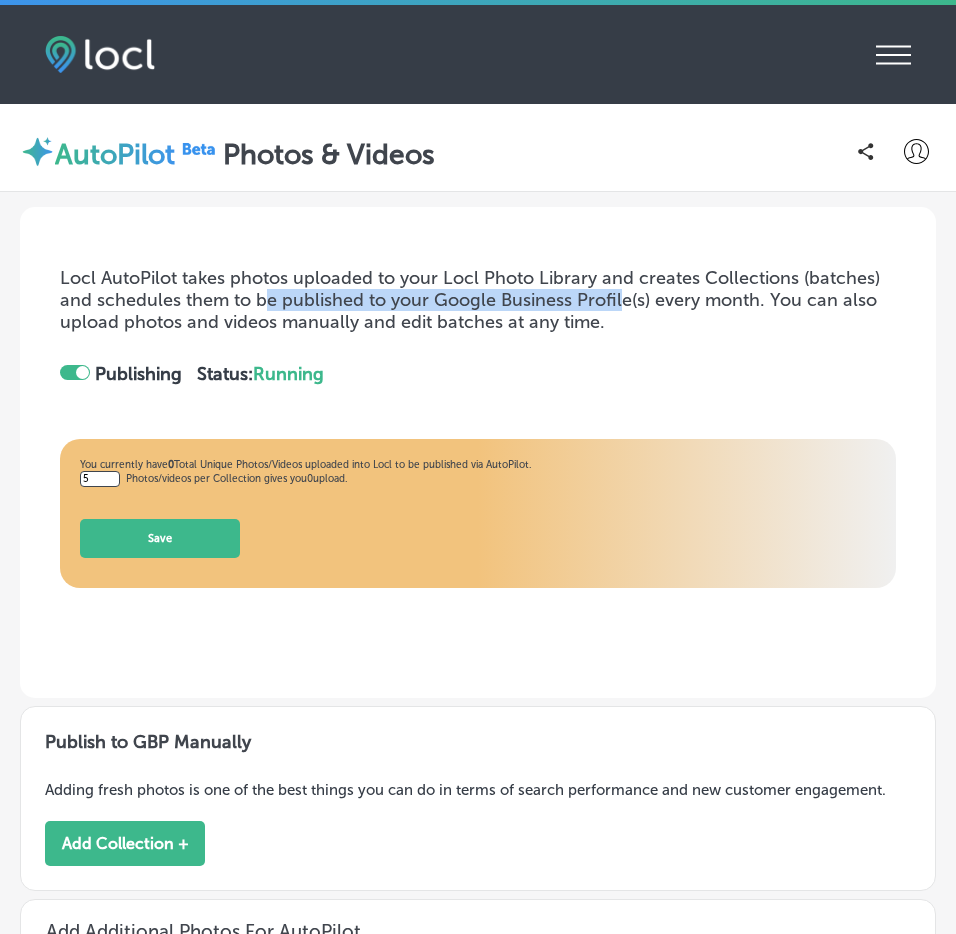 drag, startPoint x: 261, startPoint y: 294, endPoint x: 637, endPoint y: 297, distance: 376.01196 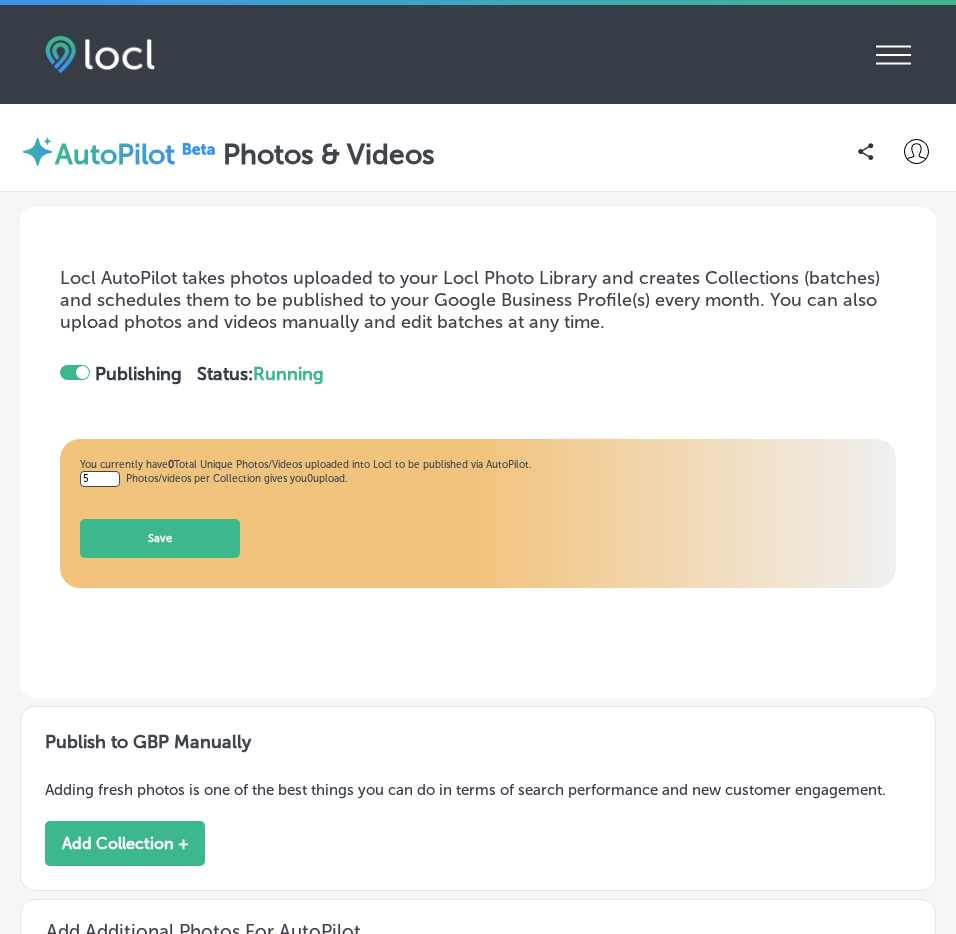 click on "Locl AutoPilot takes photos uploaded to your Locl Photo Library and creates Collections (batches) and schedules them to be published to your Google Business Profile(s) every month. You can also upload photos and videos manually and edit batches at any time." at bounding box center (478, 300) 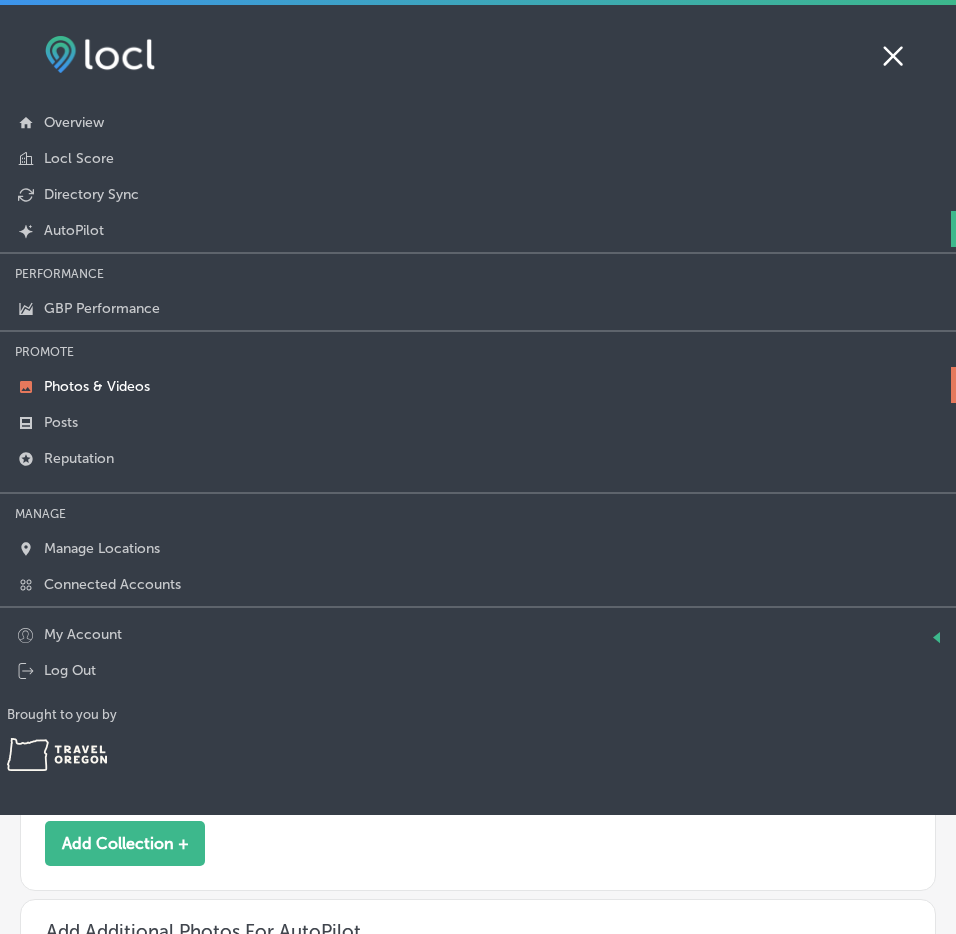 click on "AutoPilot" at bounding box center [74, 230] 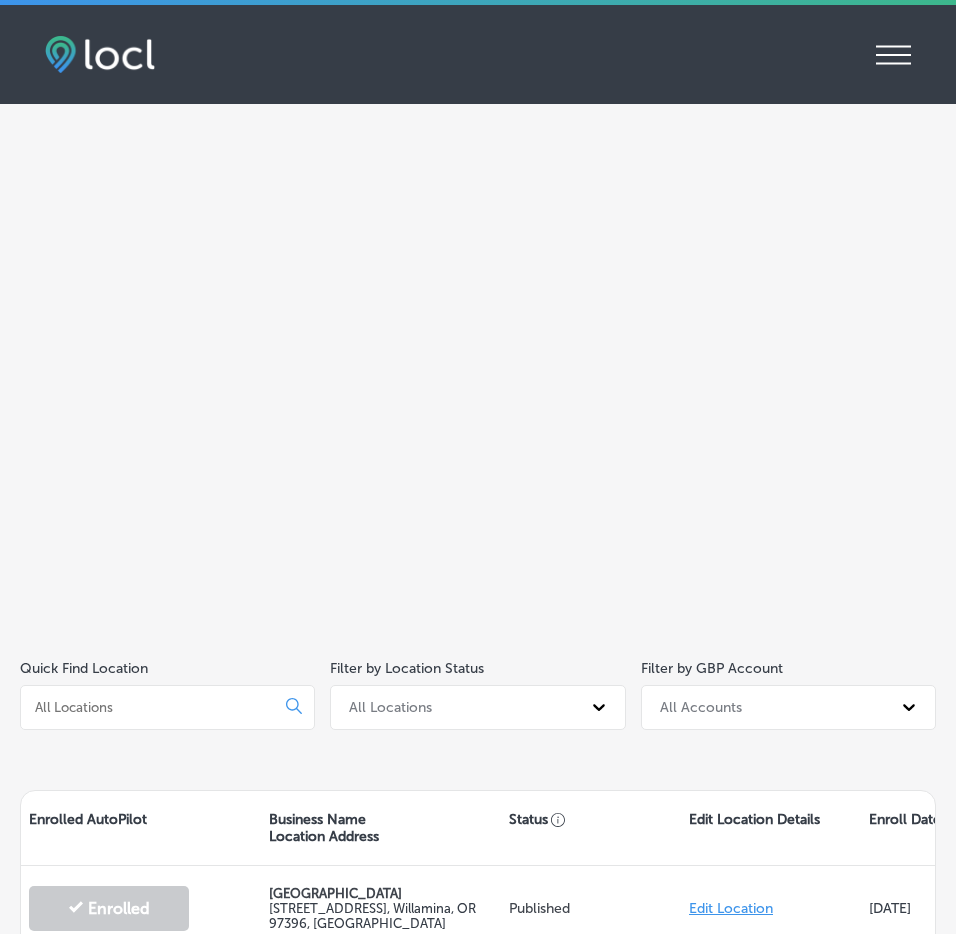 scroll, scrollTop: 0, scrollLeft: 0, axis: both 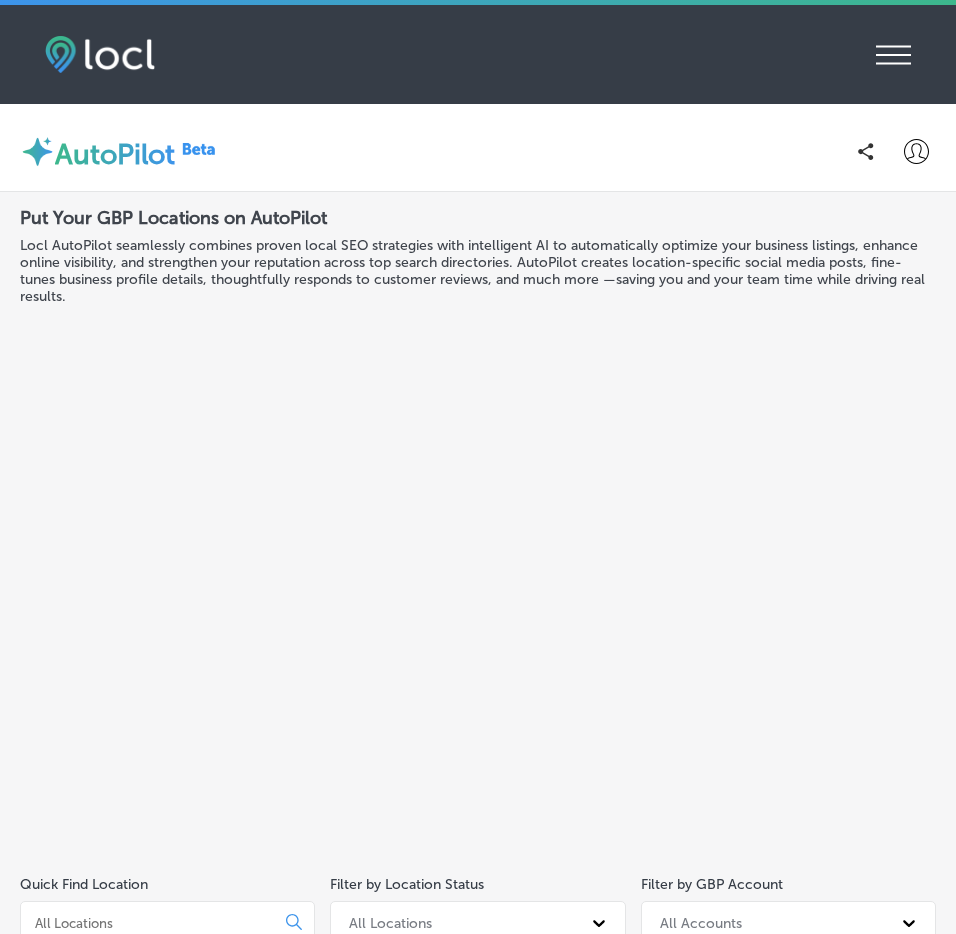click on "iconmonstr-menu-thin copy
Created with Sketch." 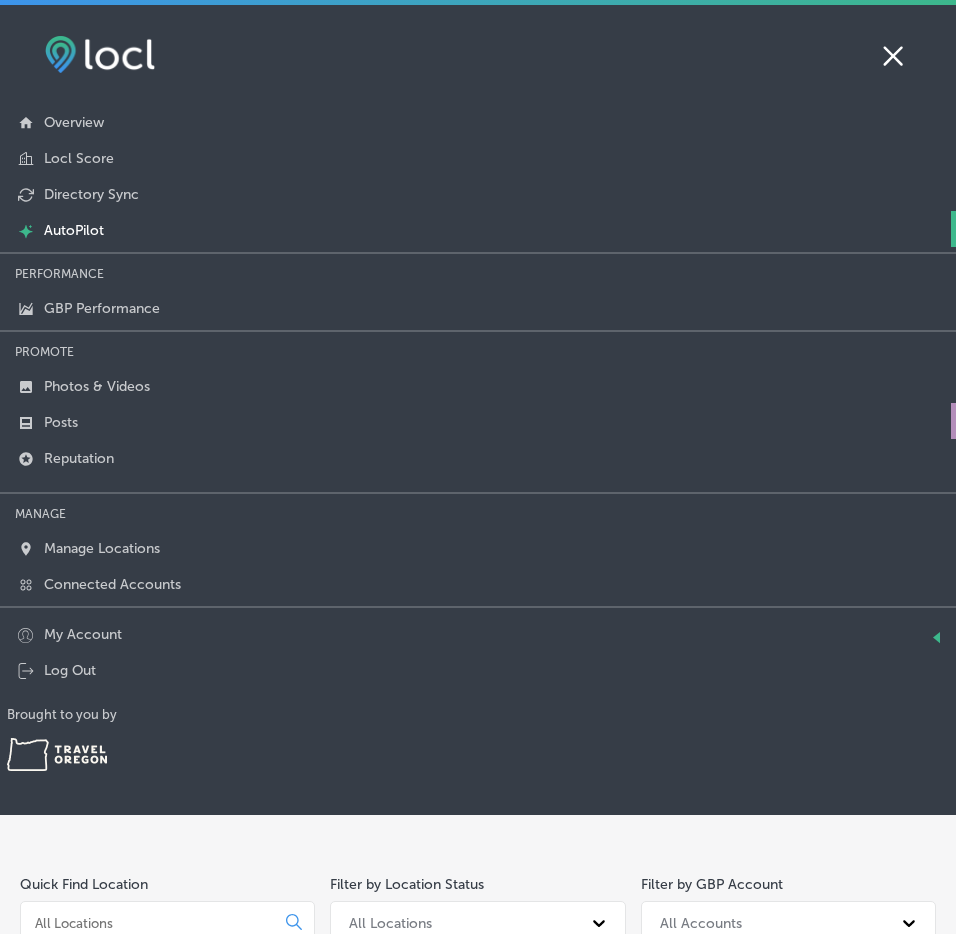 click on "Posts" at bounding box center (61, 422) 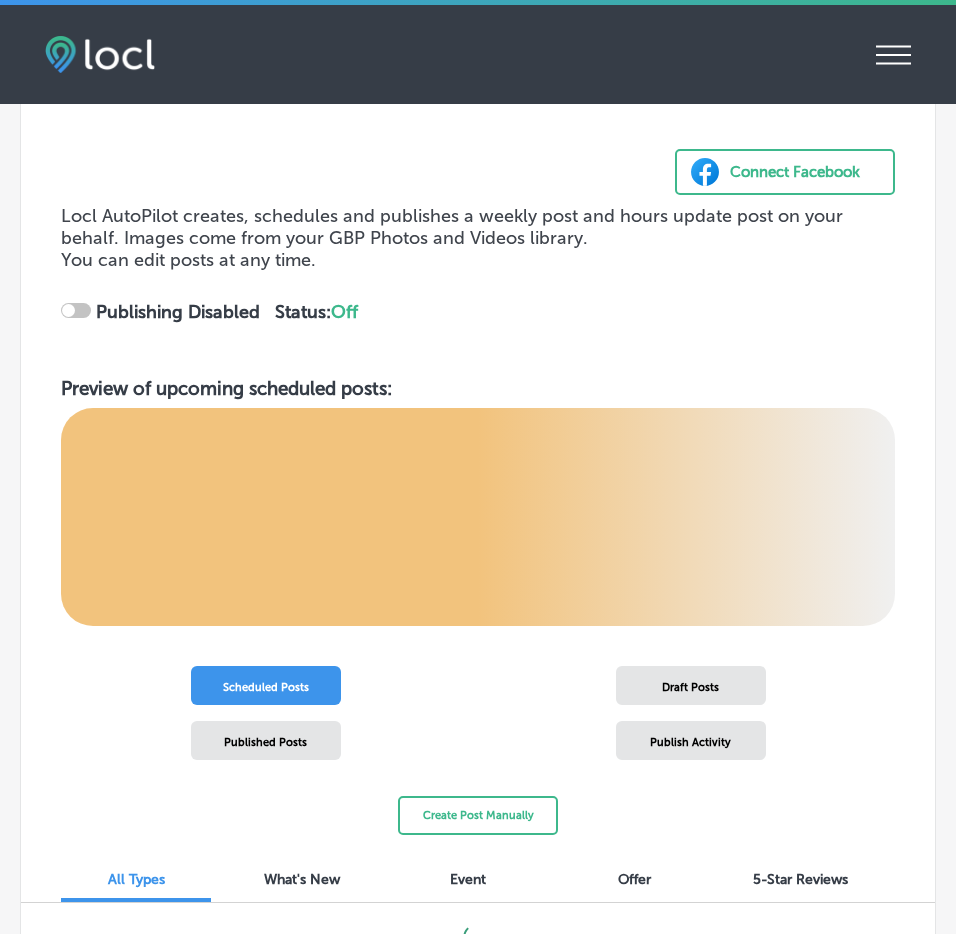 scroll, scrollTop: 312, scrollLeft: 0, axis: vertical 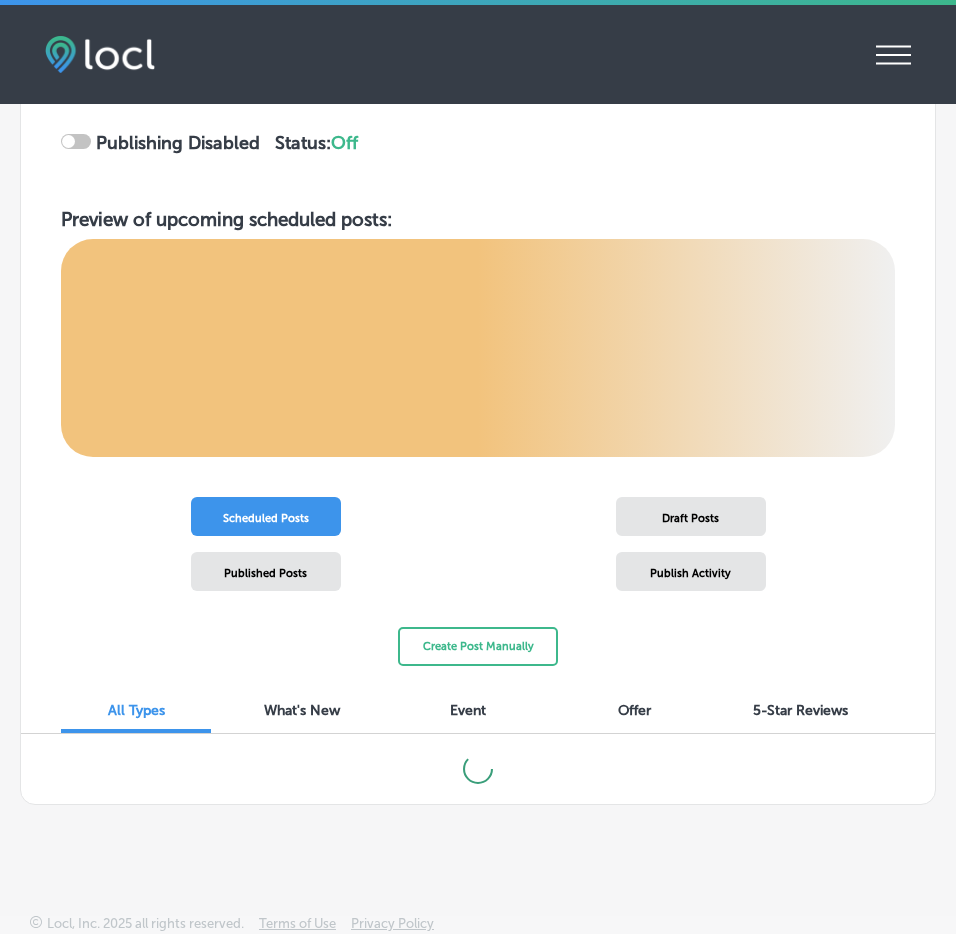 checkbox on "true" 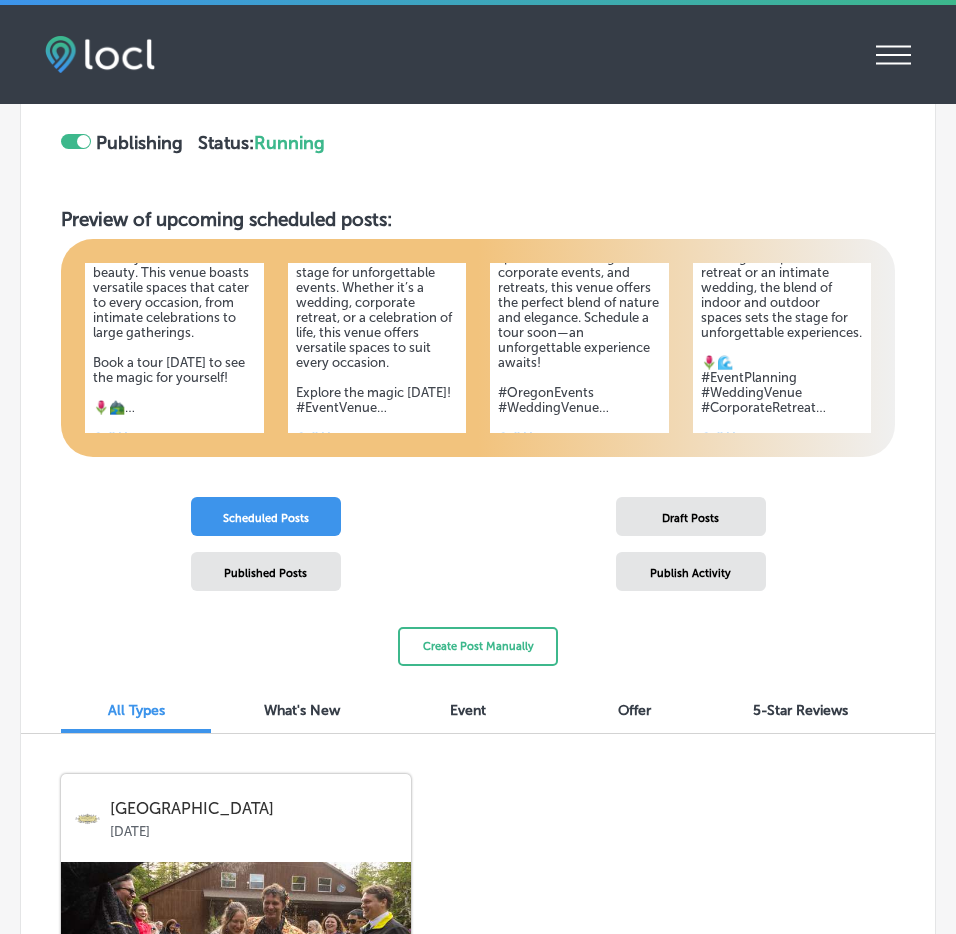 scroll, scrollTop: 237, scrollLeft: 0, axis: vertical 